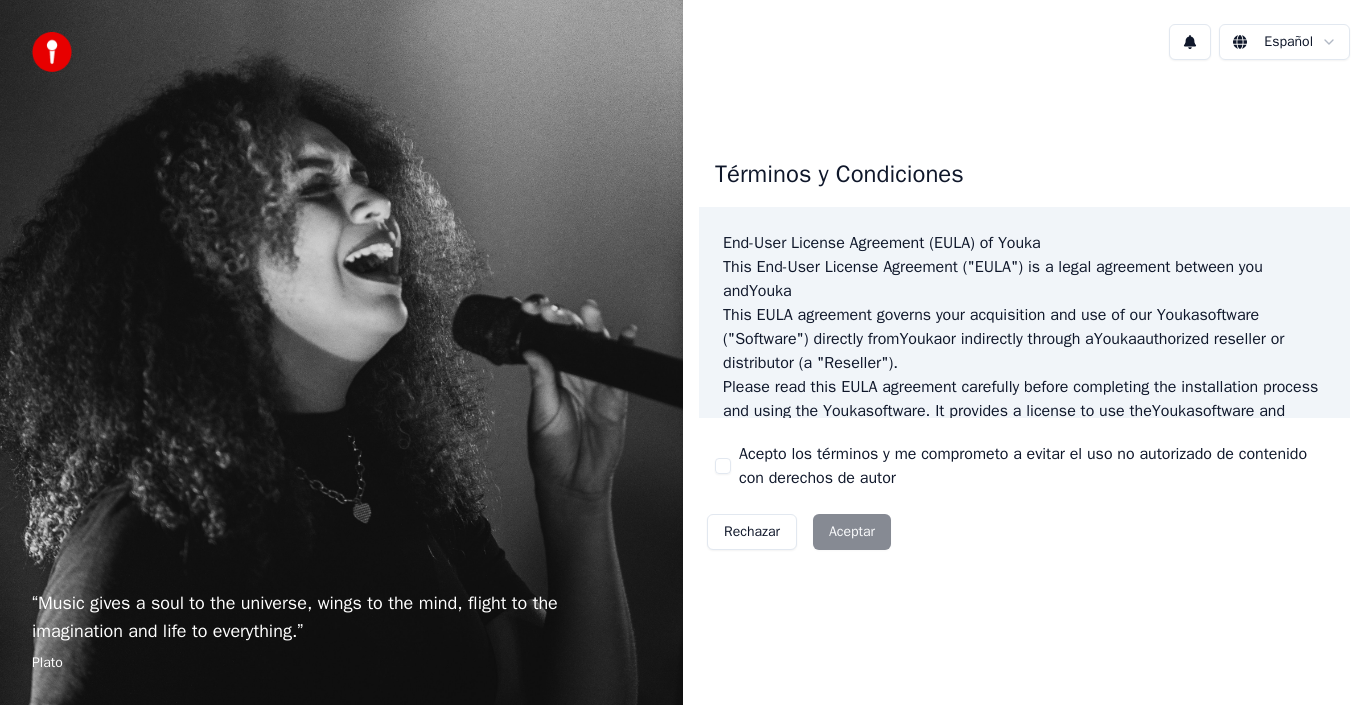 scroll, scrollTop: 0, scrollLeft: 0, axis: both 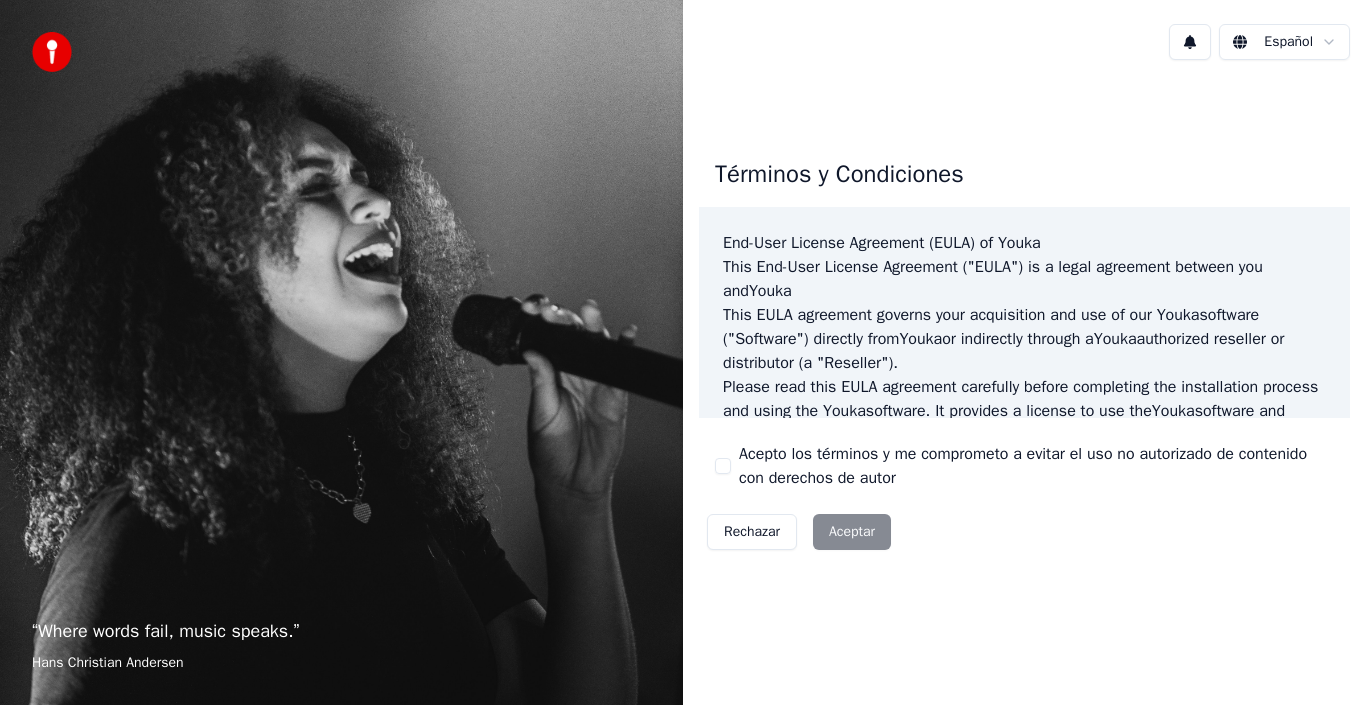 click on "Rechazar Aceptar" at bounding box center [799, 532] 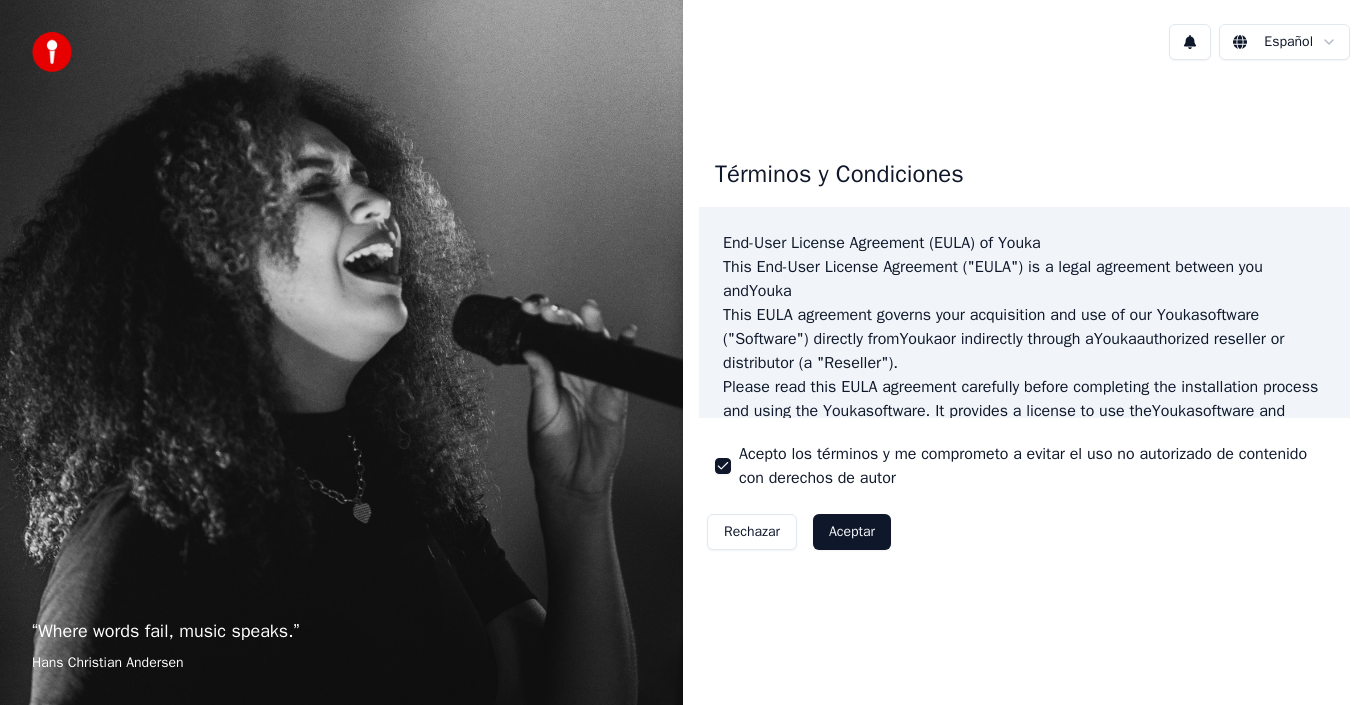 click on "Aceptar" at bounding box center [852, 532] 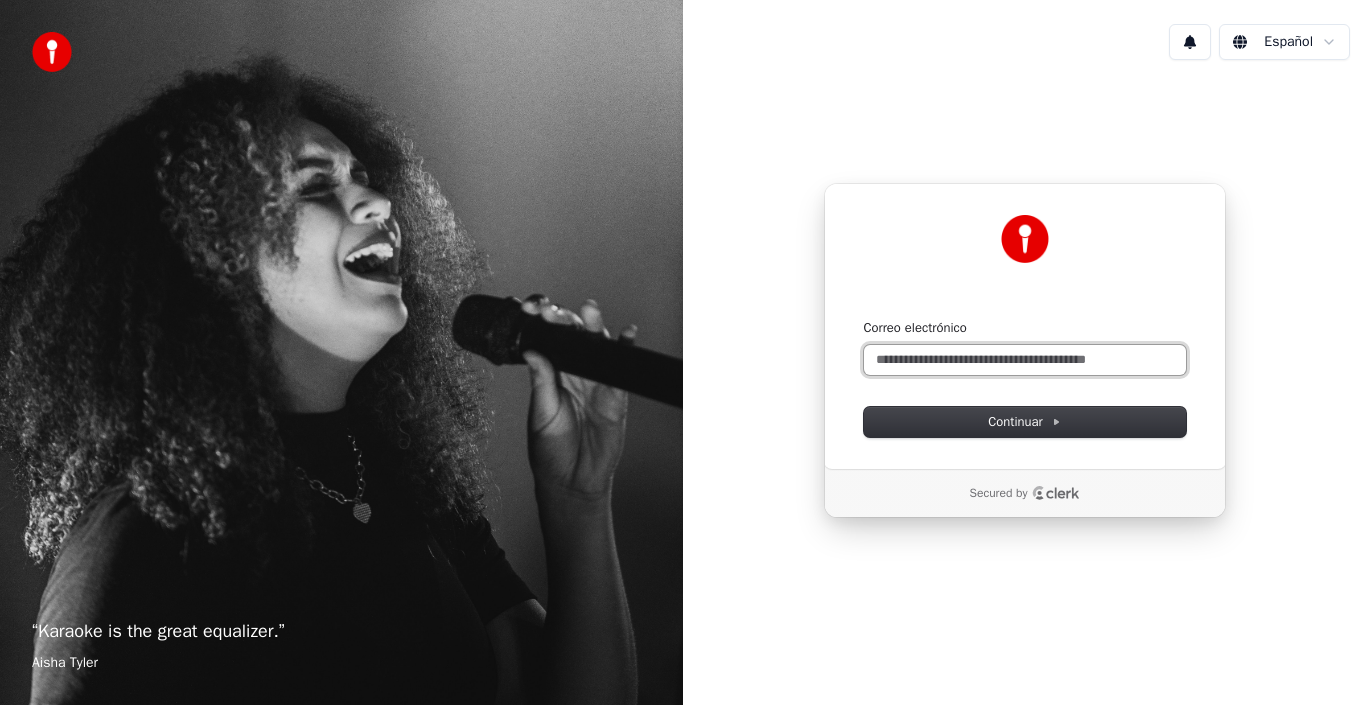 click on "Correo electrónico" at bounding box center (1025, 360) 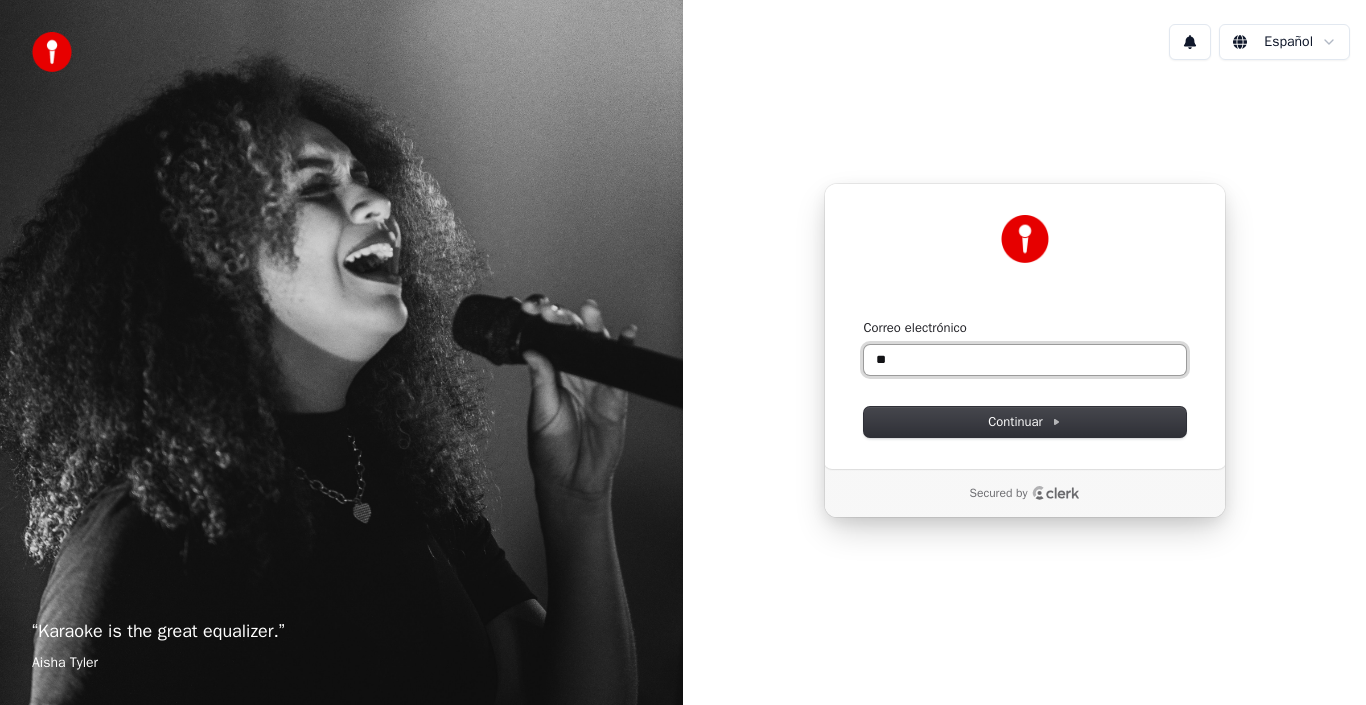 type on "*" 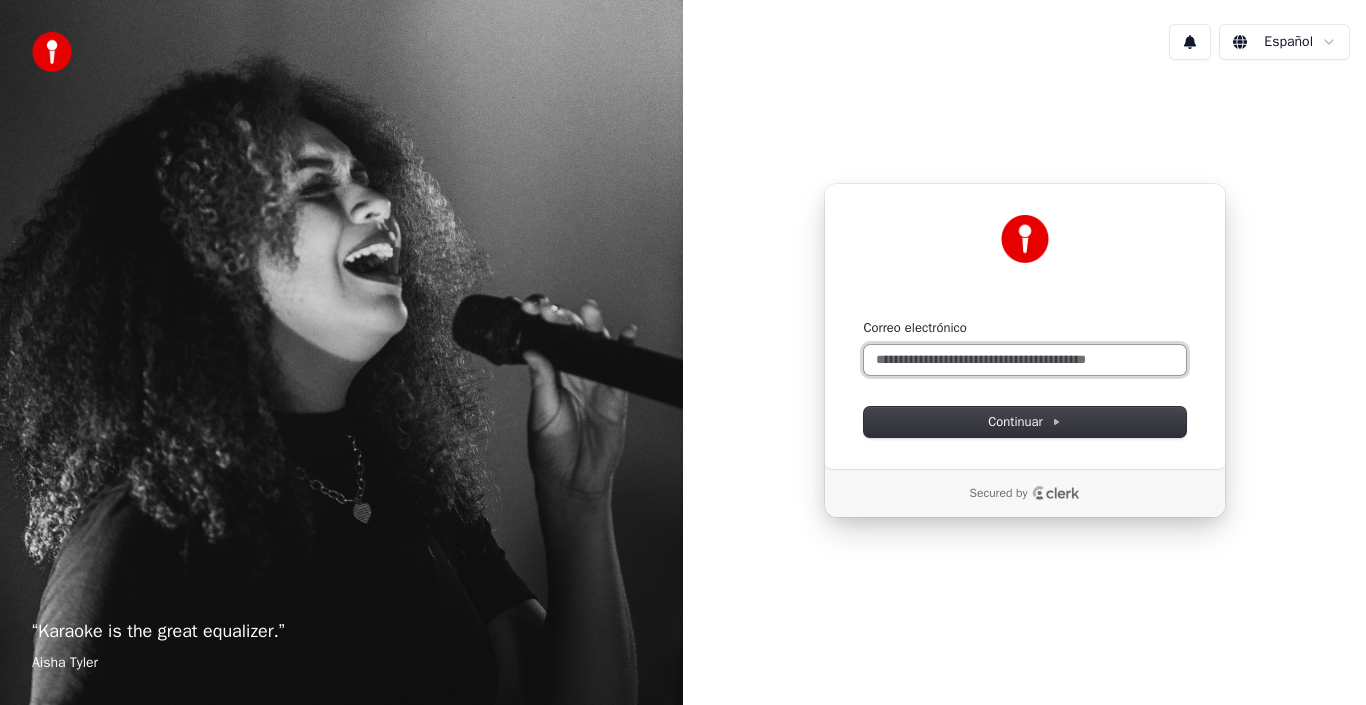 type on "*" 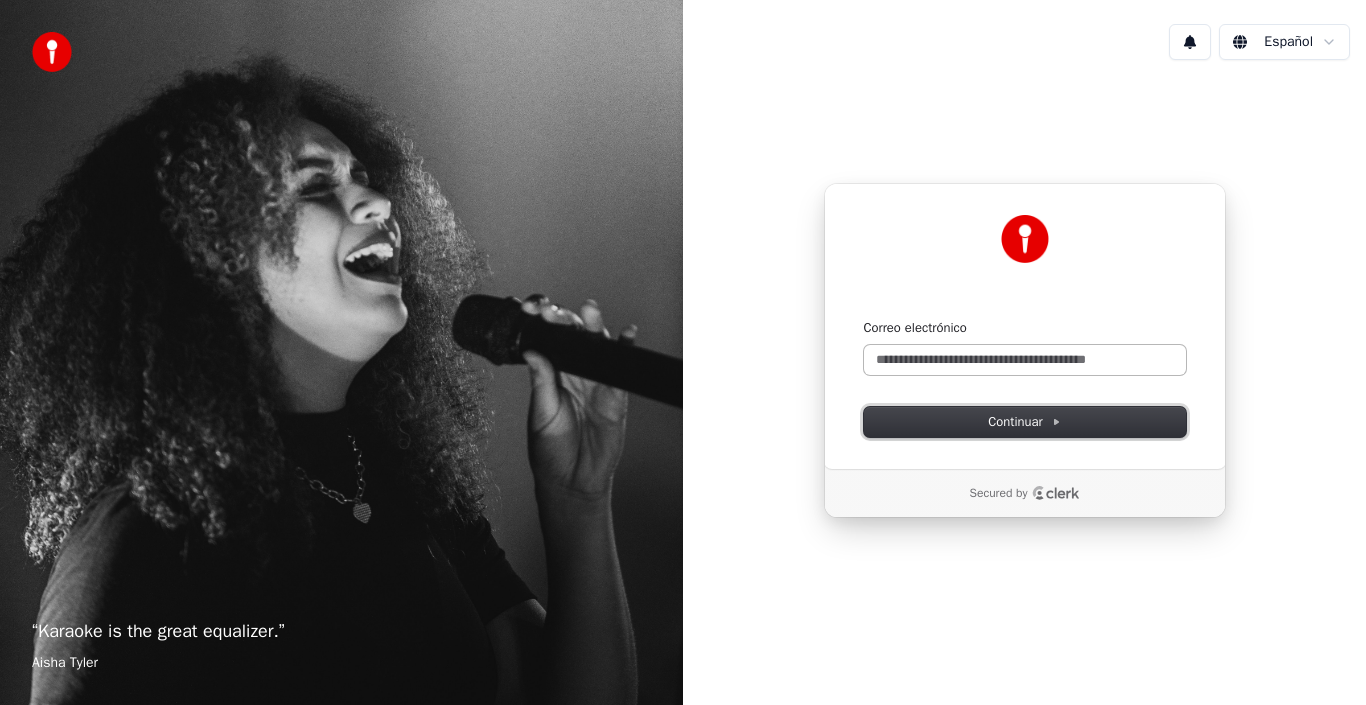type 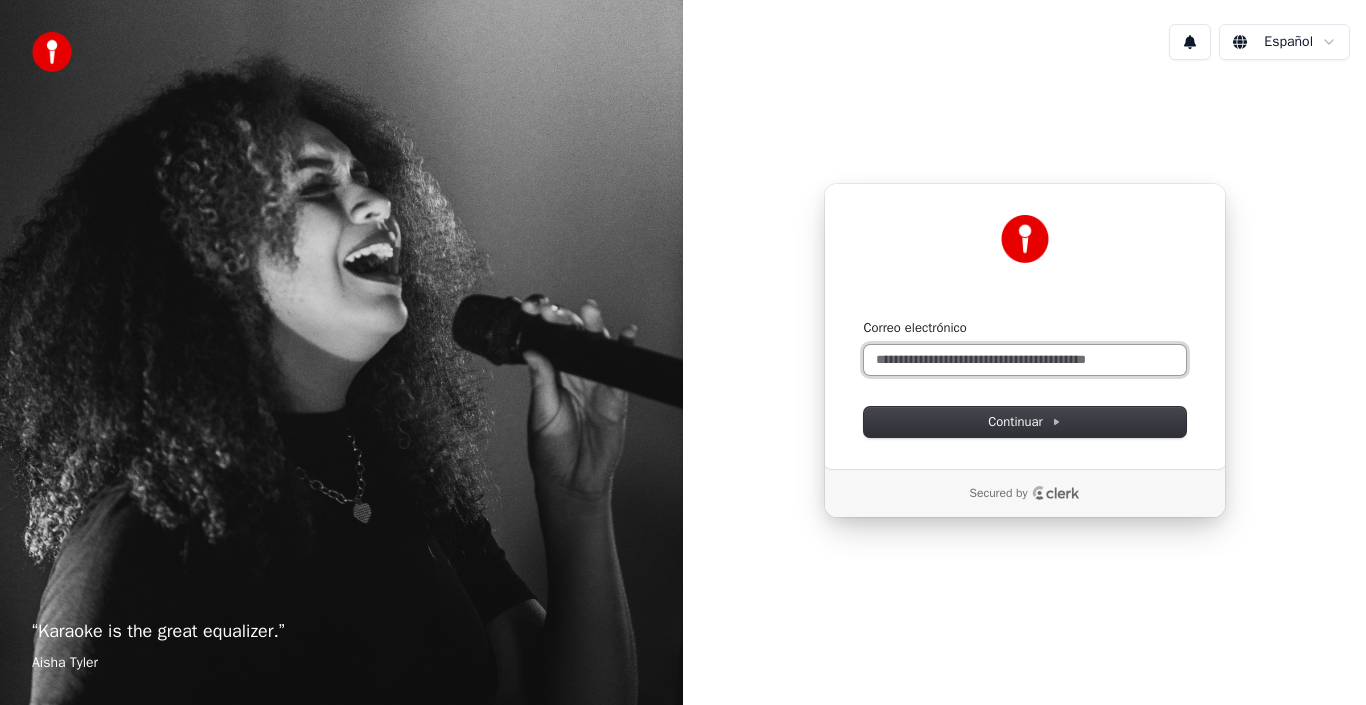 click on "Correo electrónico" at bounding box center (1025, 360) 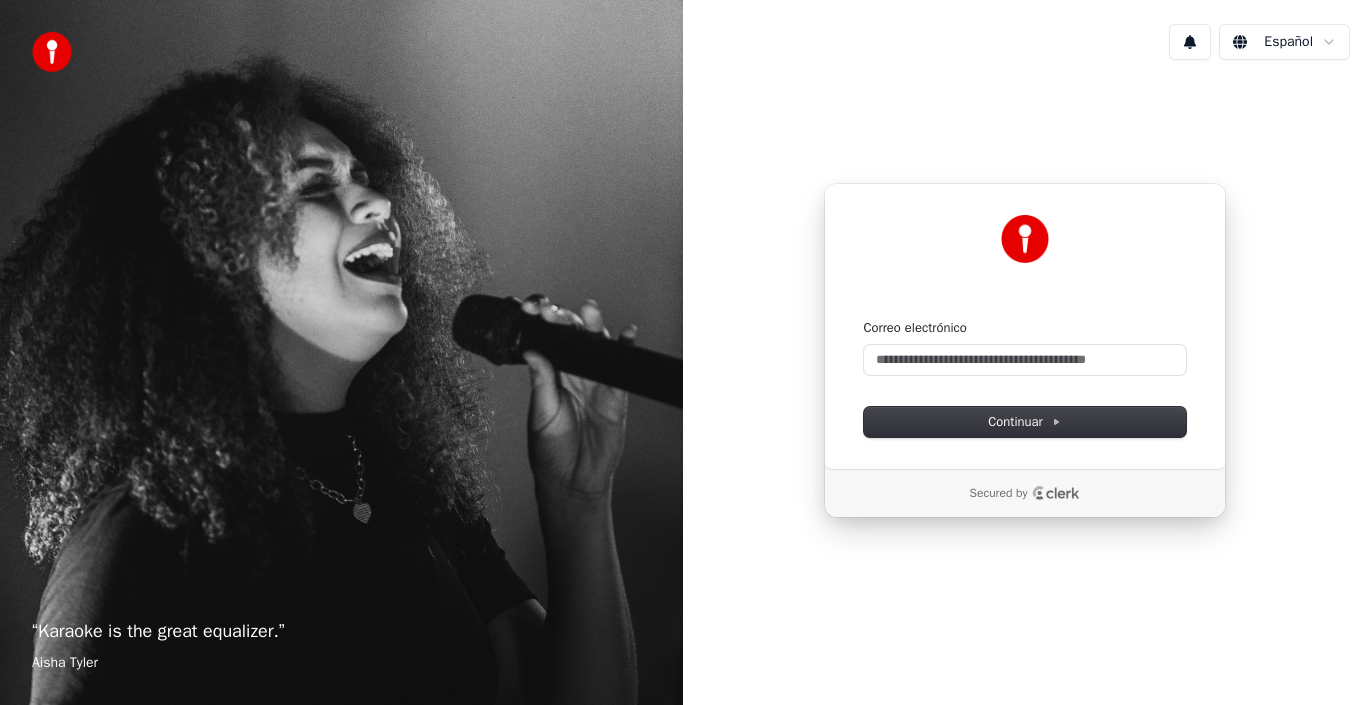 click on "Correo electrónico Continuar" at bounding box center (1025, 378) 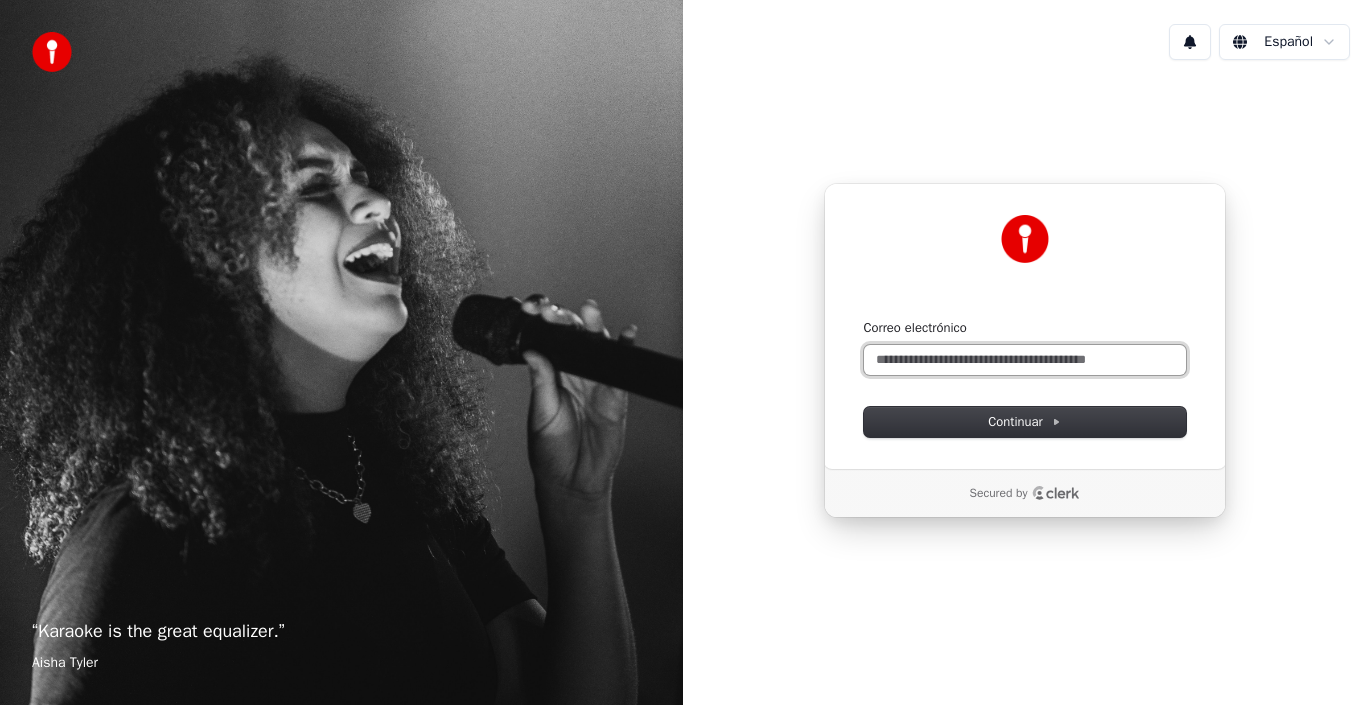click on "Correo electrónico" at bounding box center (1025, 360) 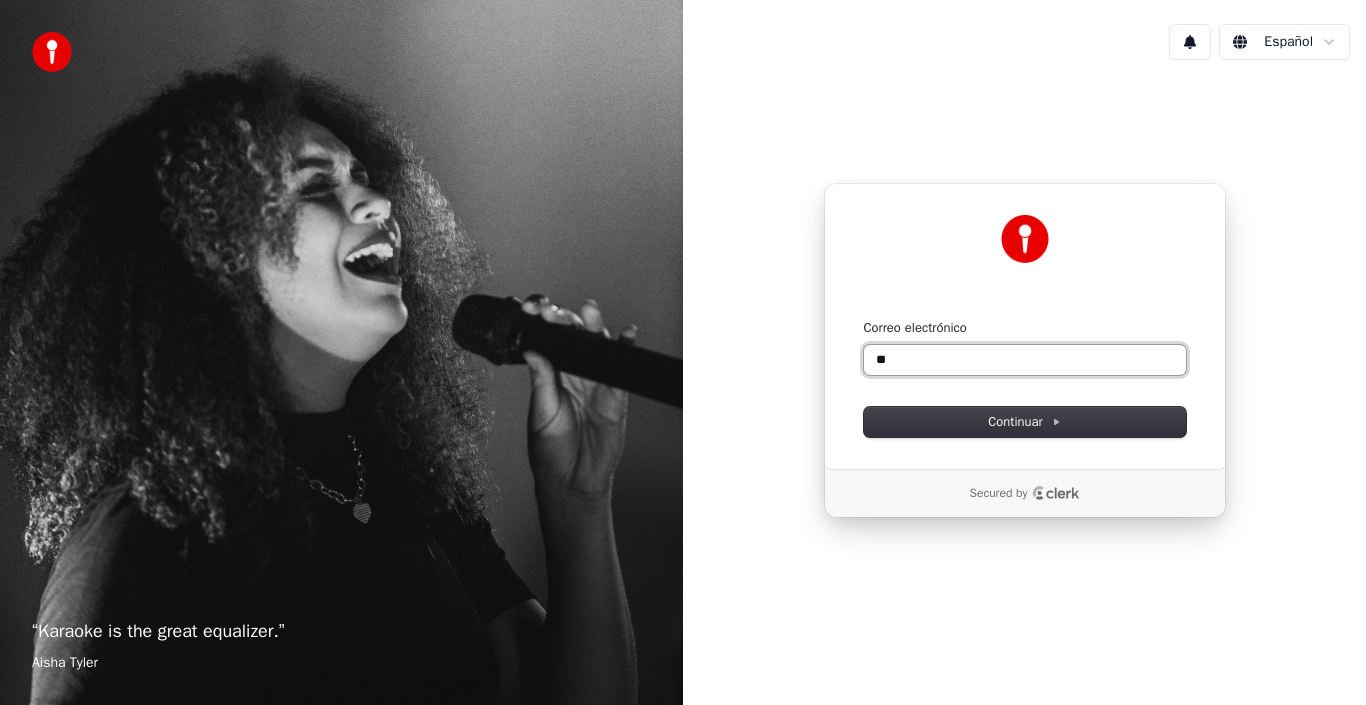 type on "*" 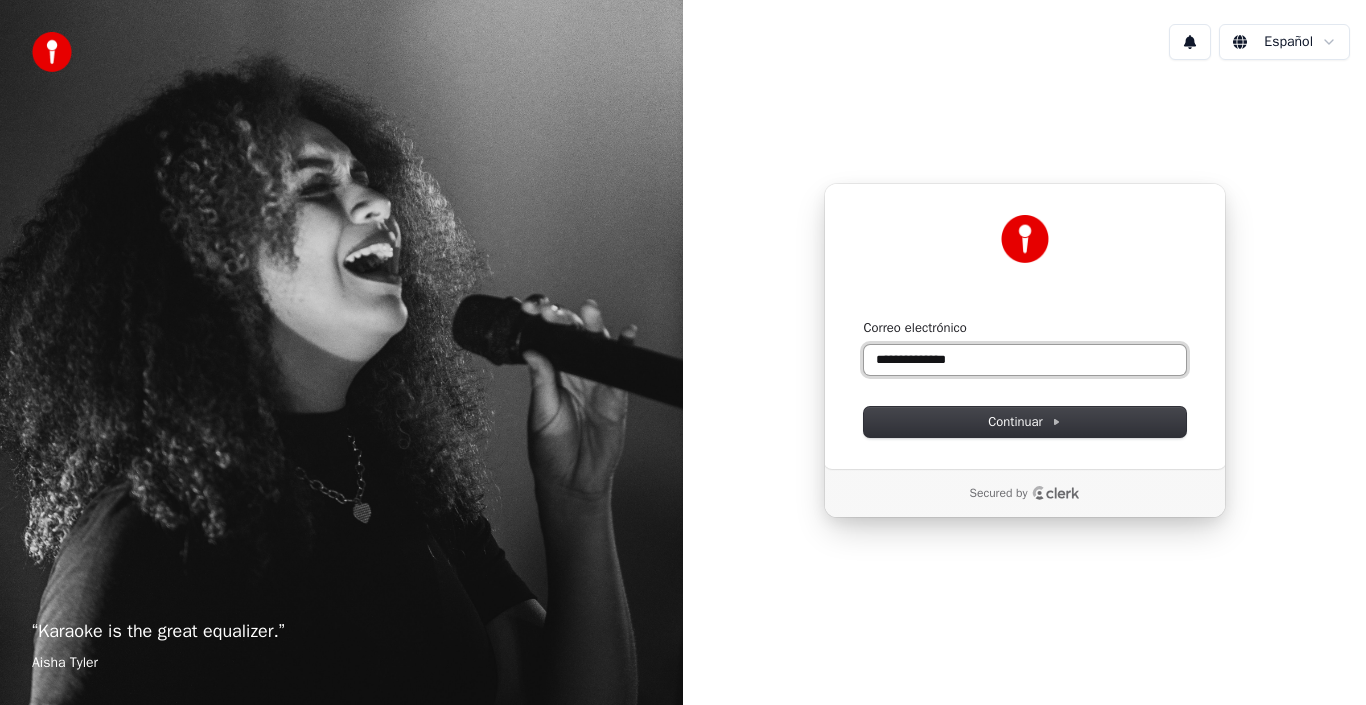 paste on "*" 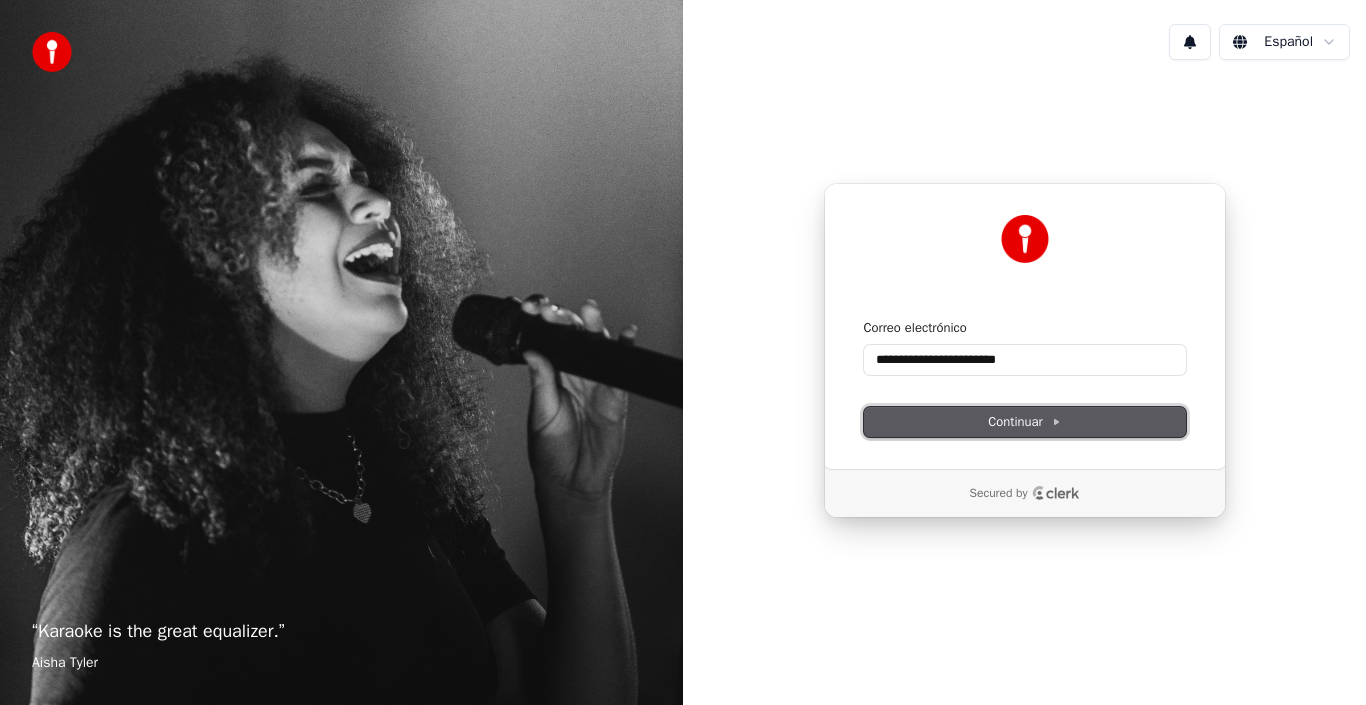 click on "Continuar" at bounding box center (1024, 422) 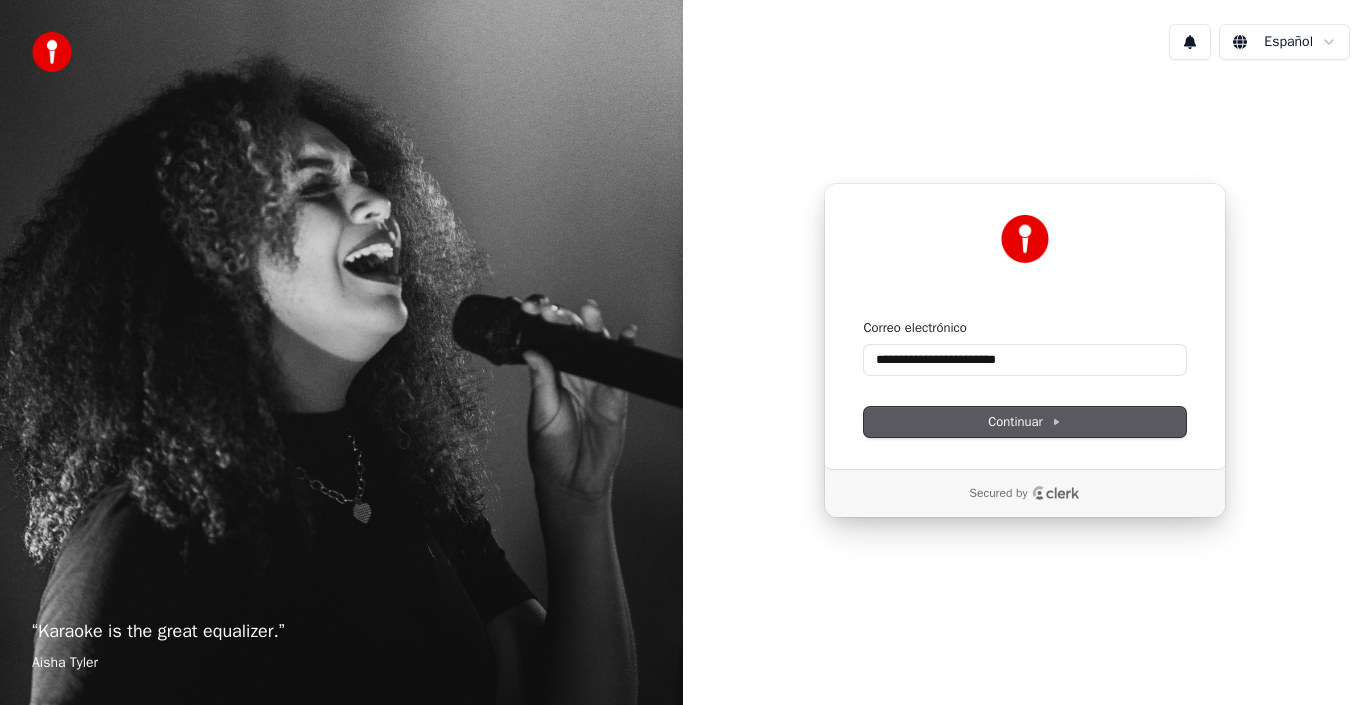 type on "**********" 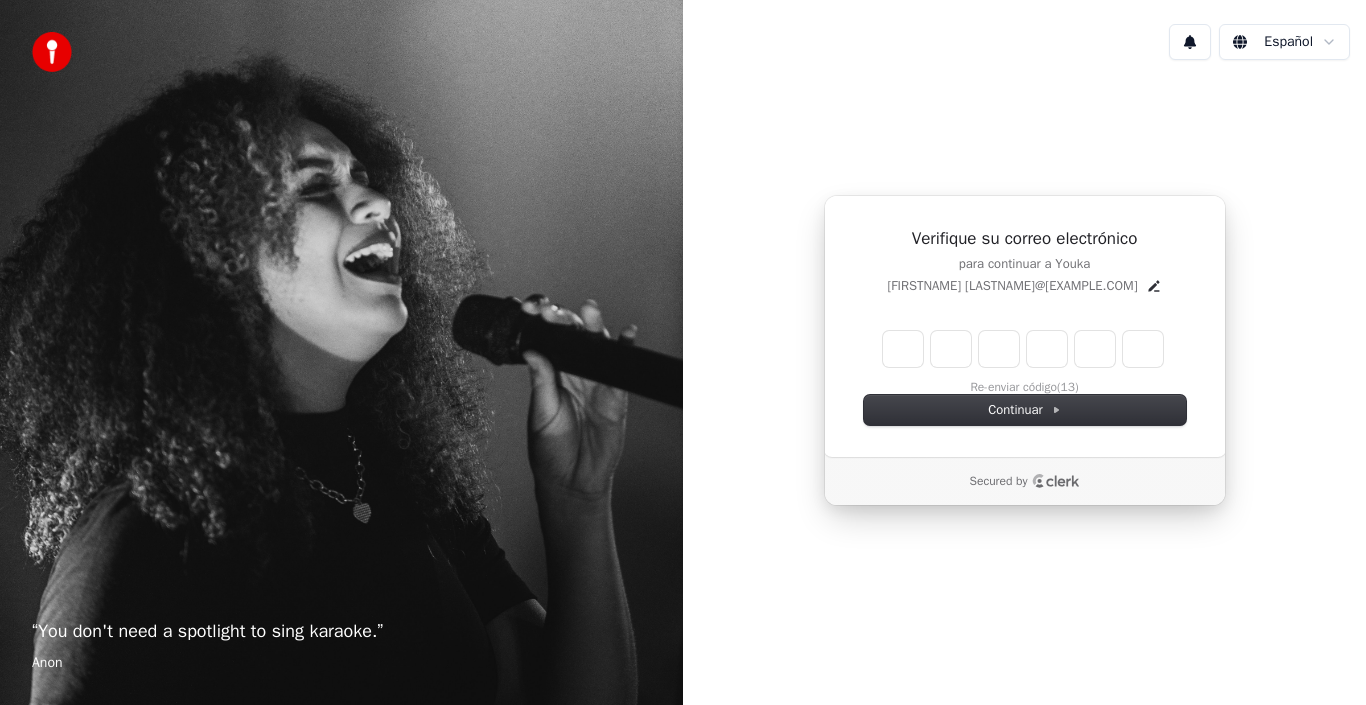 type on "*" 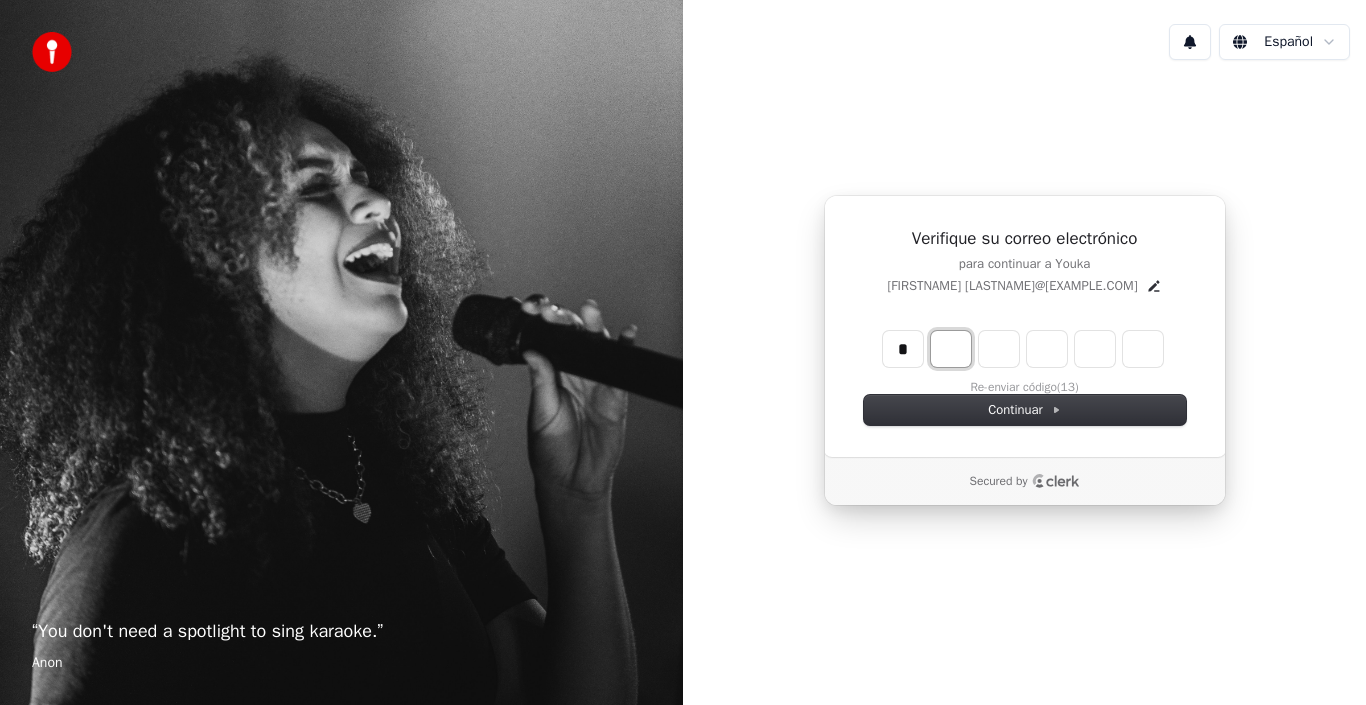 type on "*" 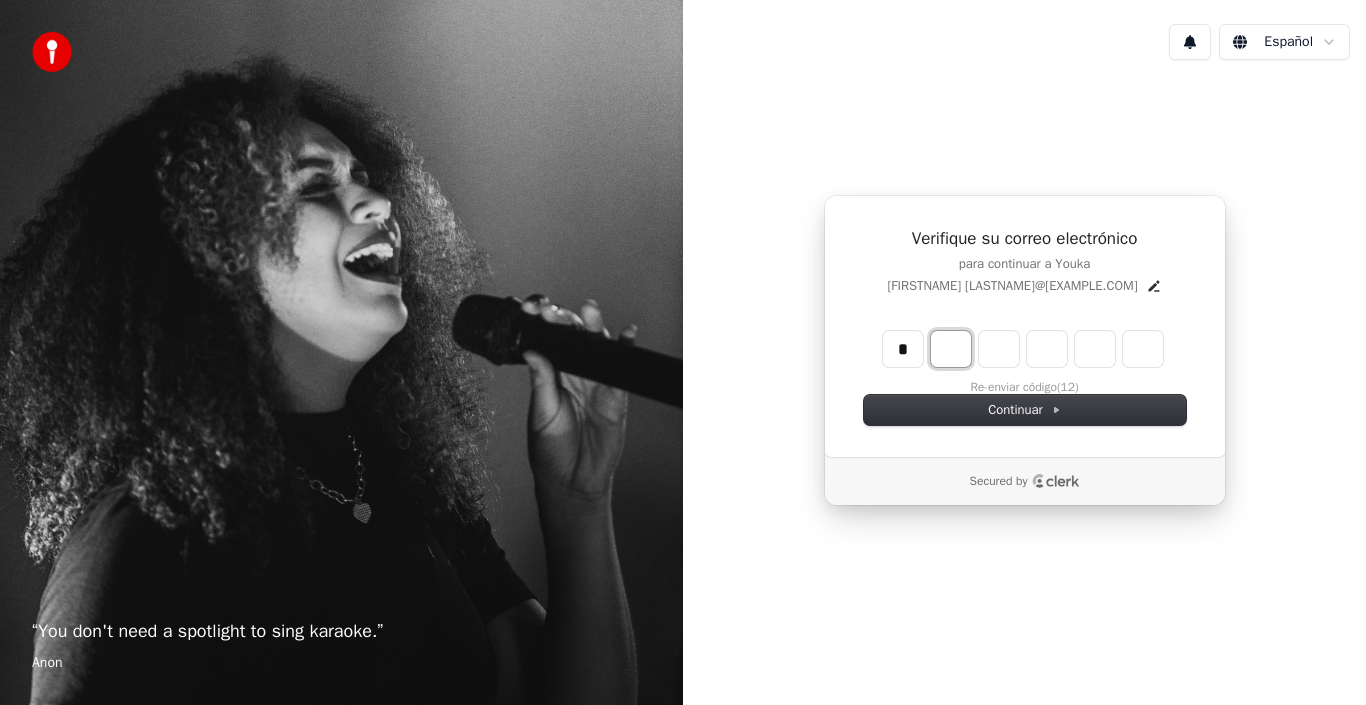 type on "*" 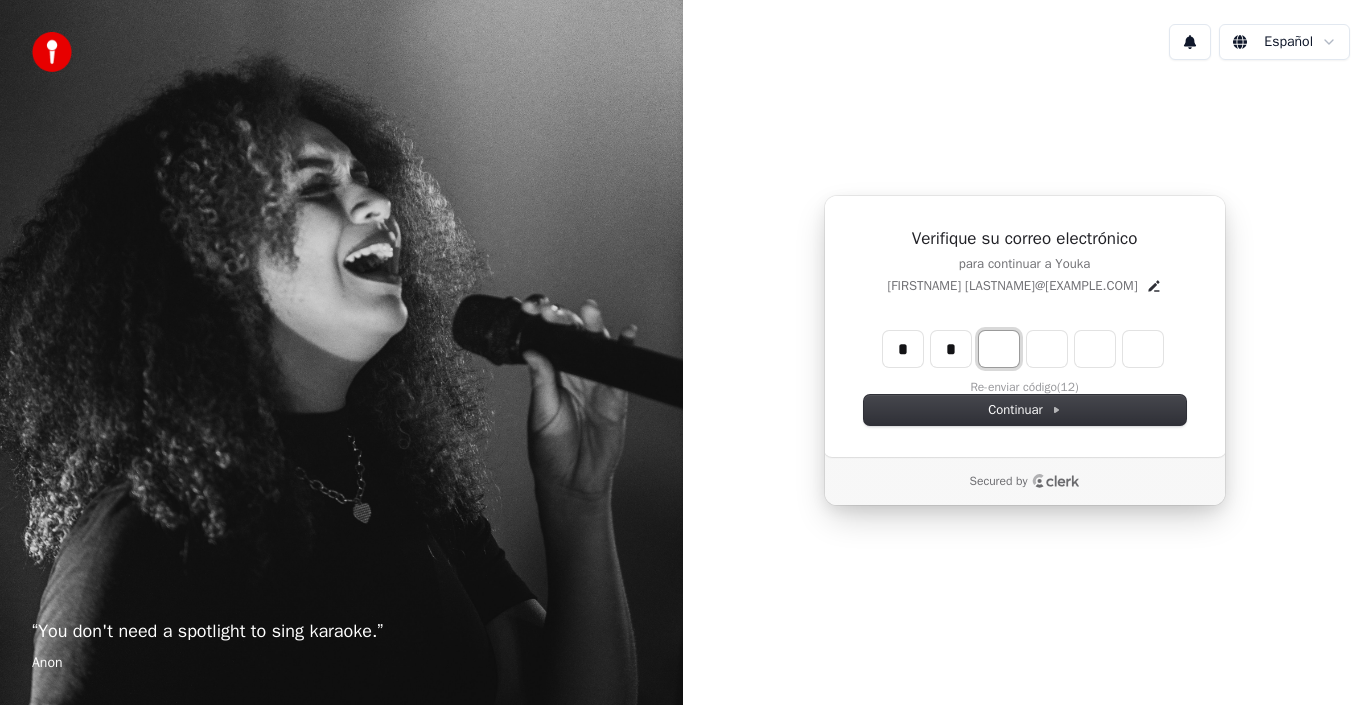 type on "**" 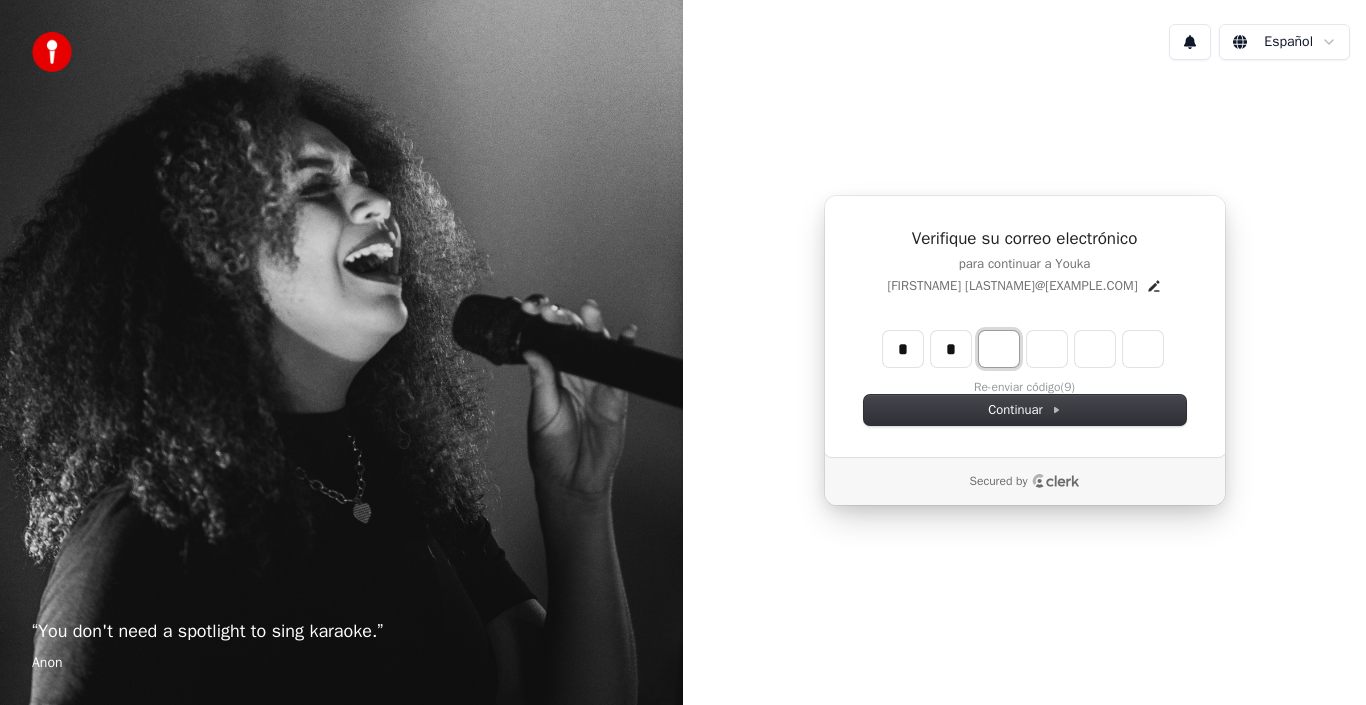 type on "*" 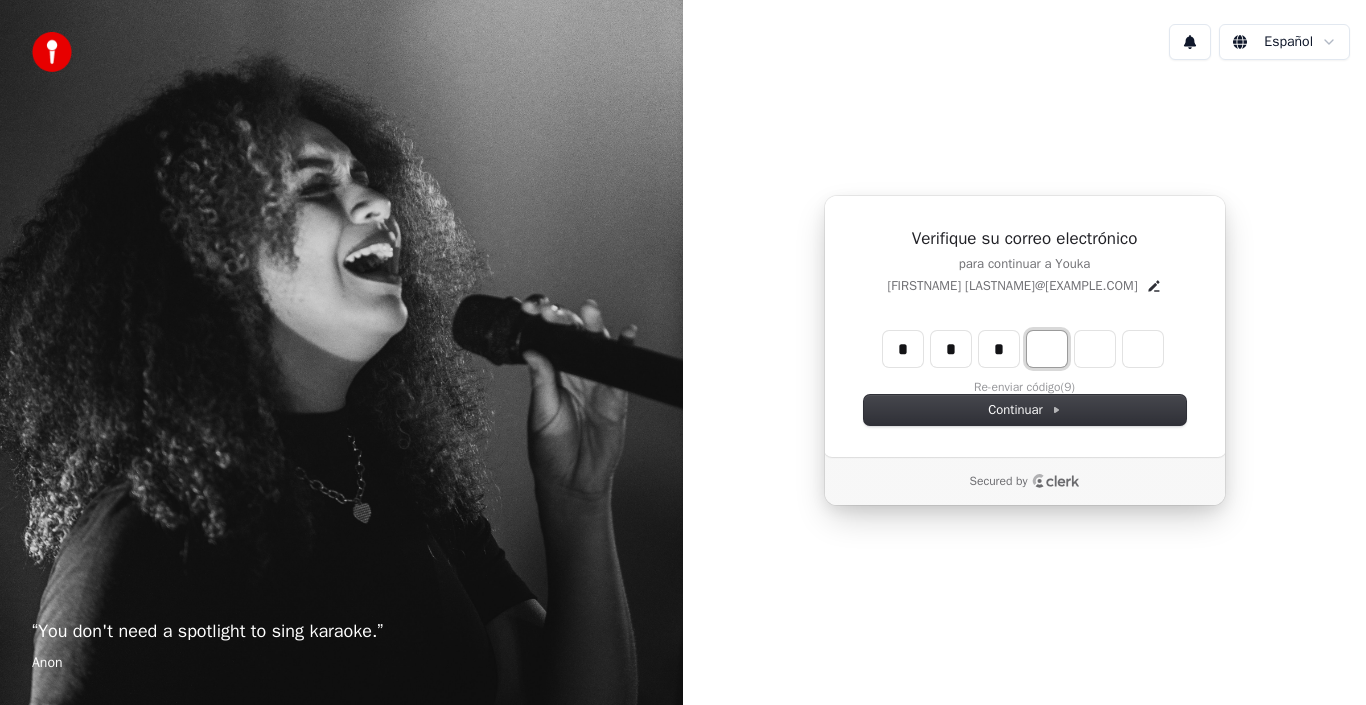 type on "***" 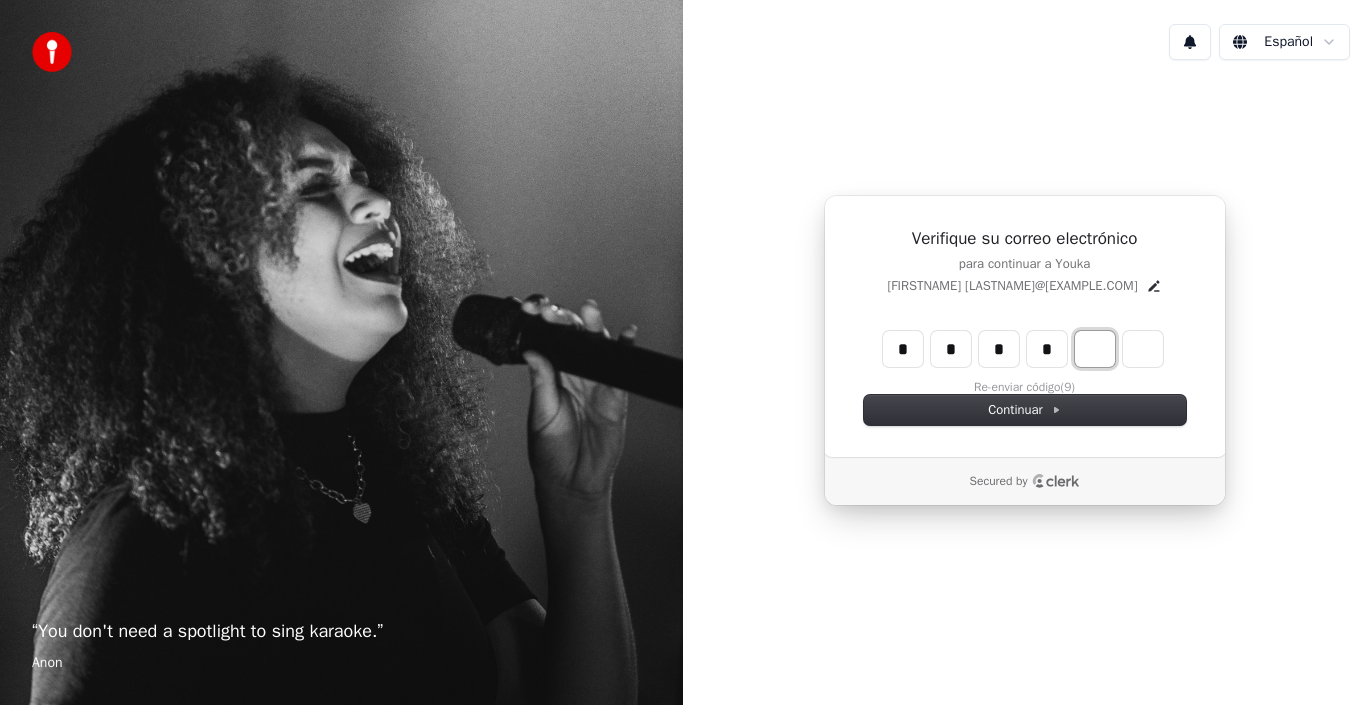 type on "****" 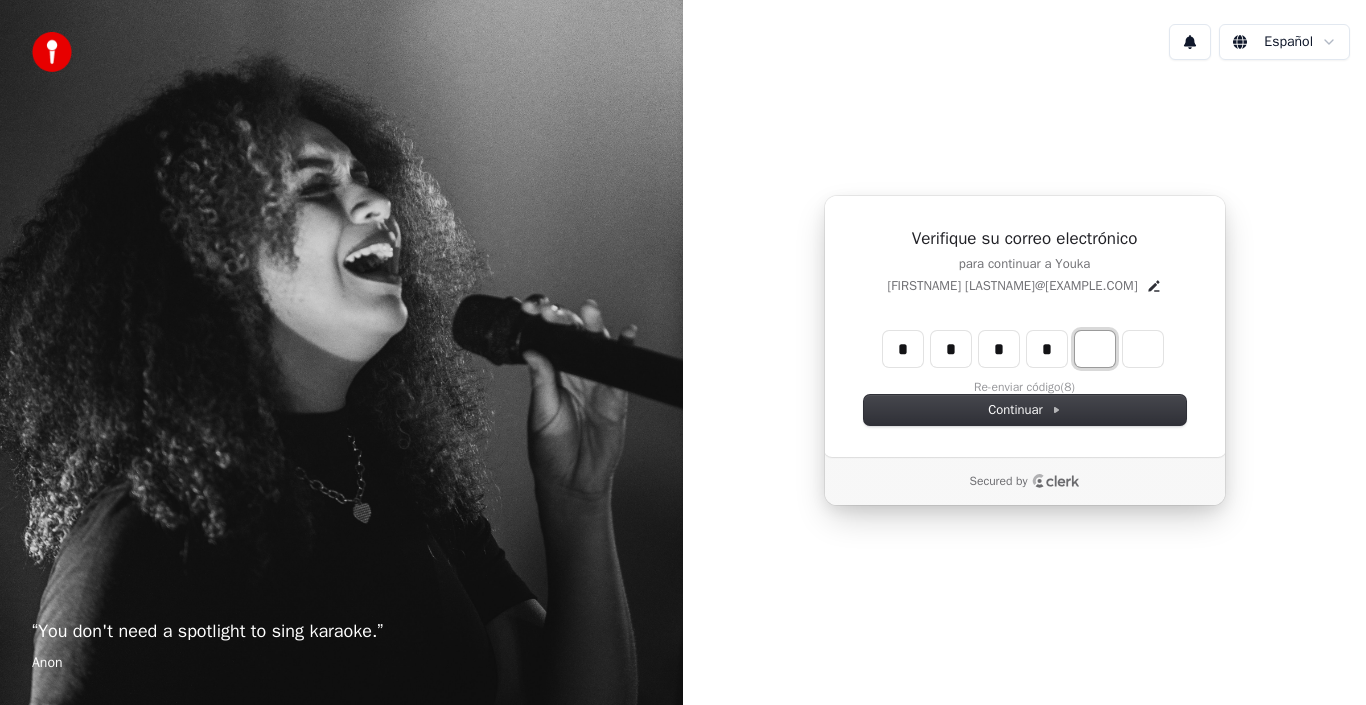 type on "*" 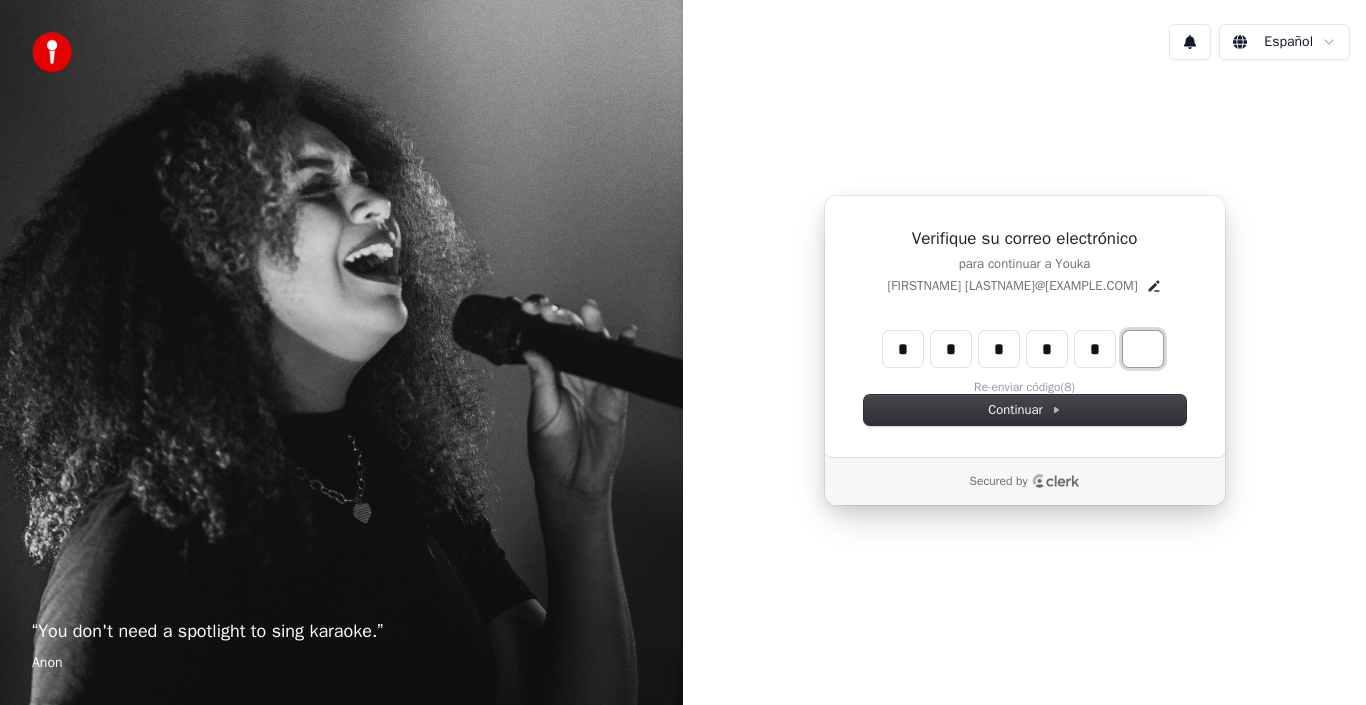type on "******" 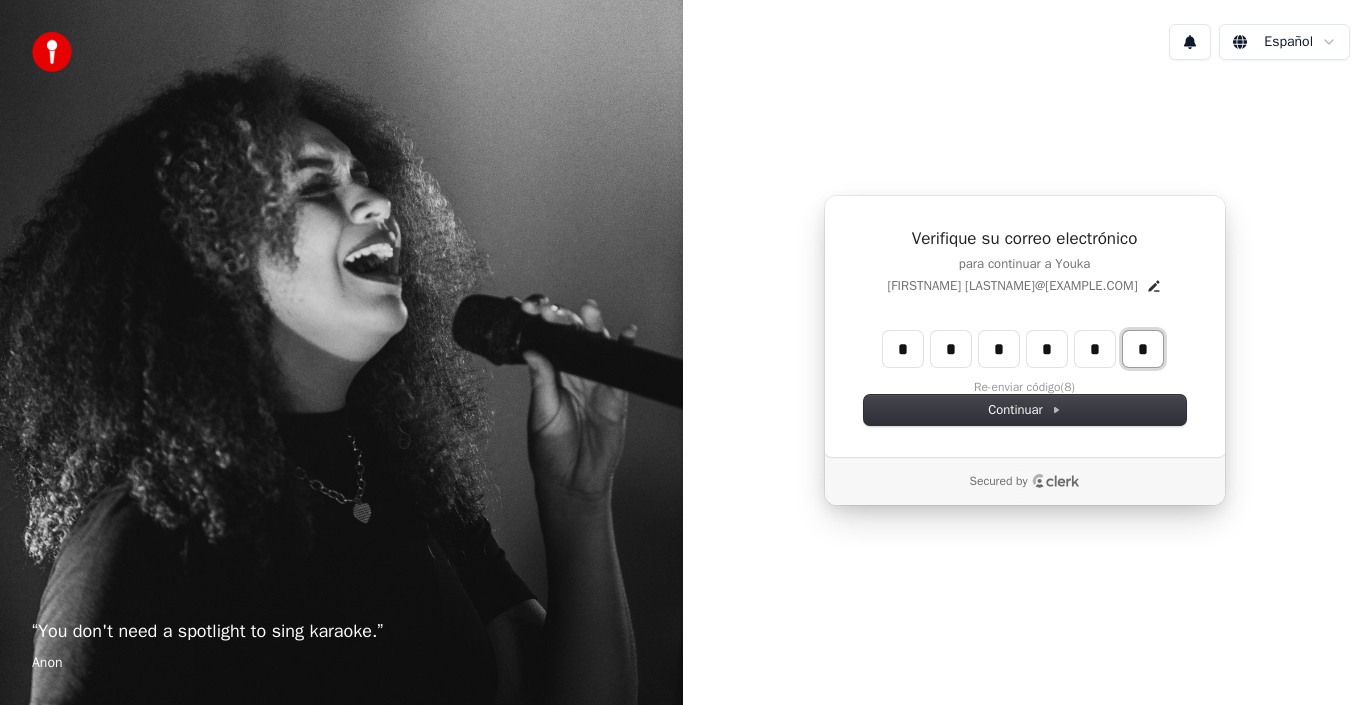 type on "*" 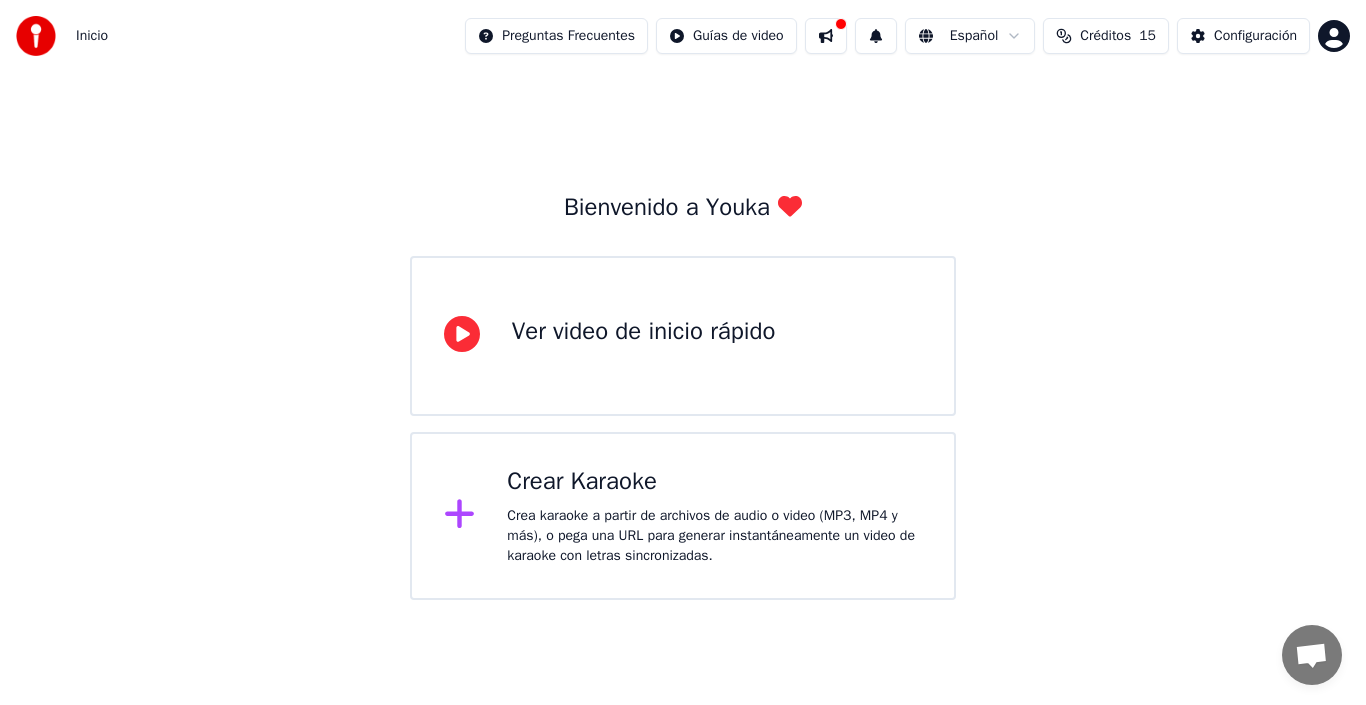 click on "Crear Karaoke" at bounding box center [714, 482] 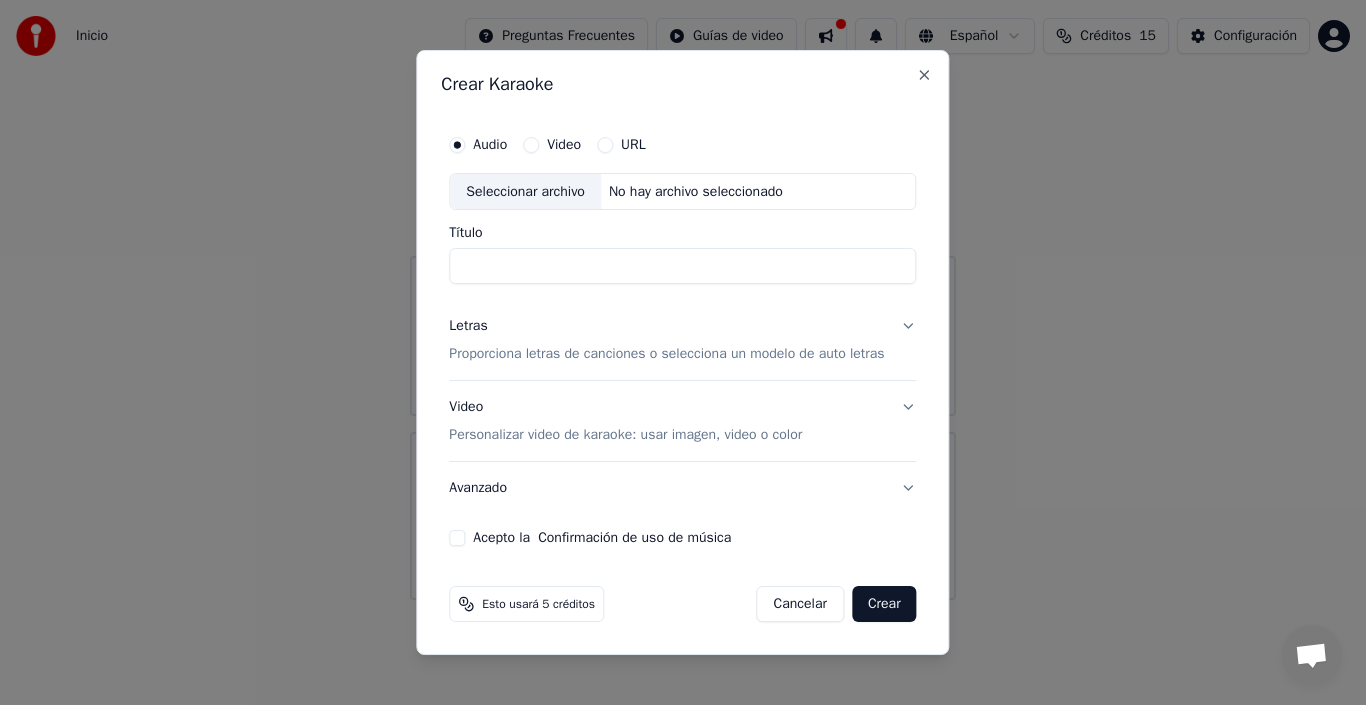 click on "Título" at bounding box center [682, 267] 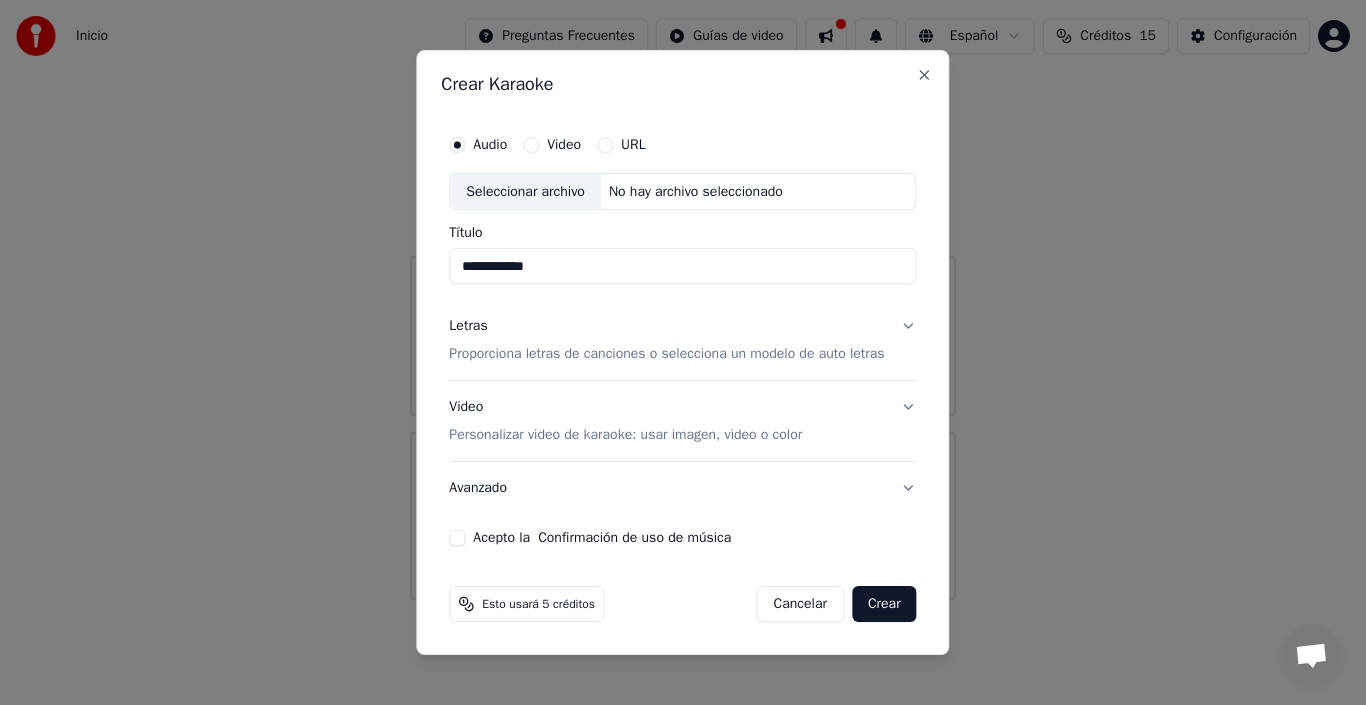 type on "**********" 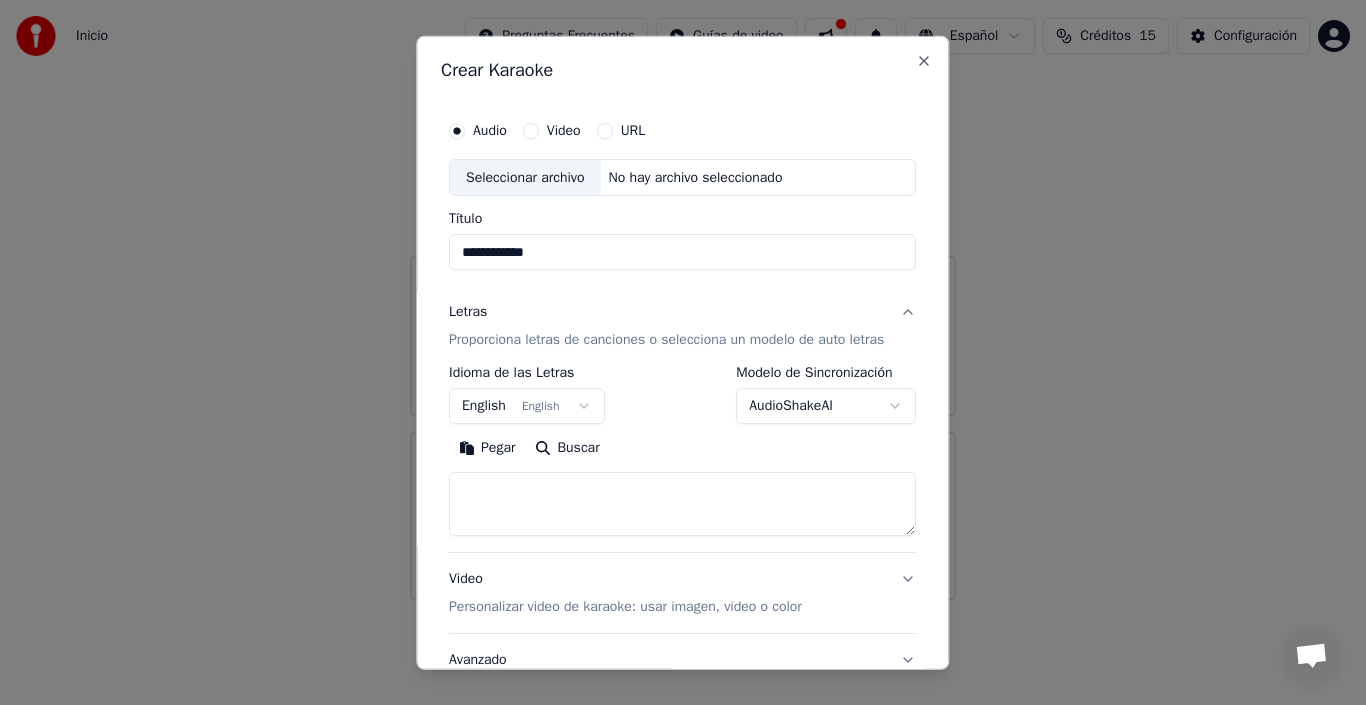 click at bounding box center (682, 504) 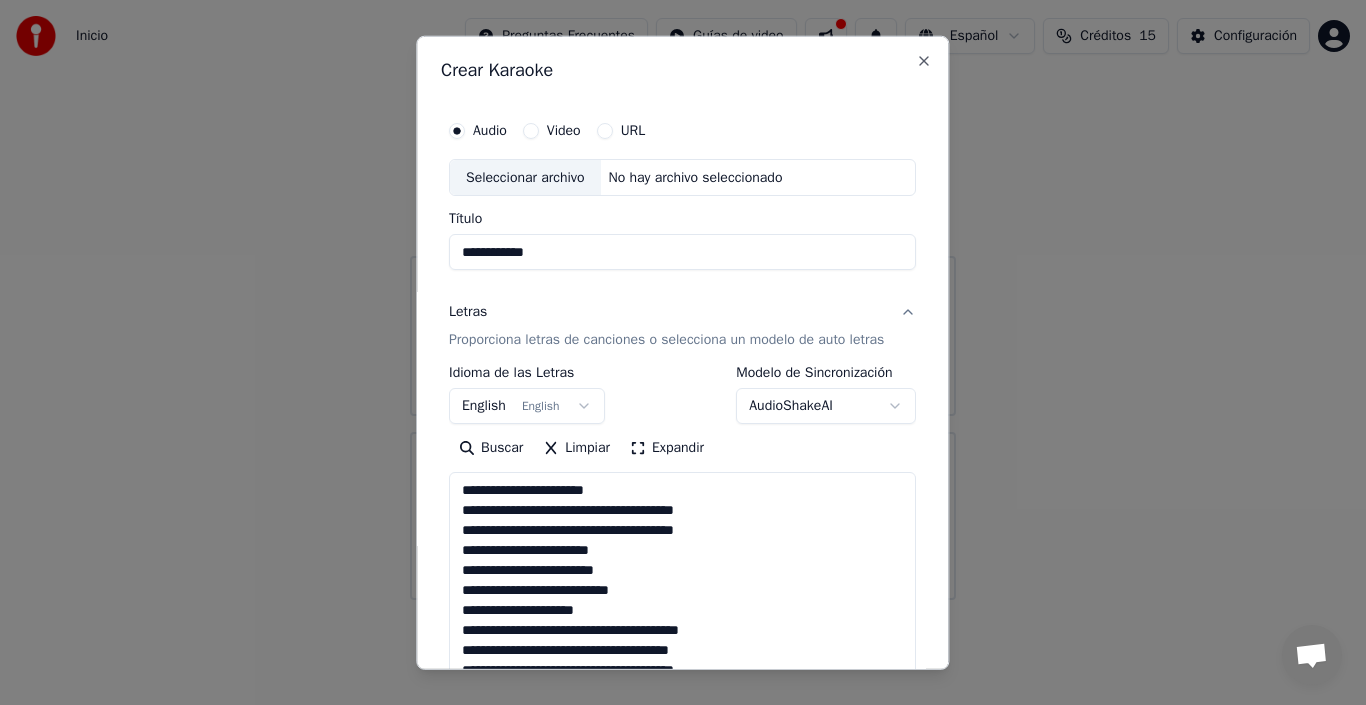 scroll, scrollTop: 925, scrollLeft: 0, axis: vertical 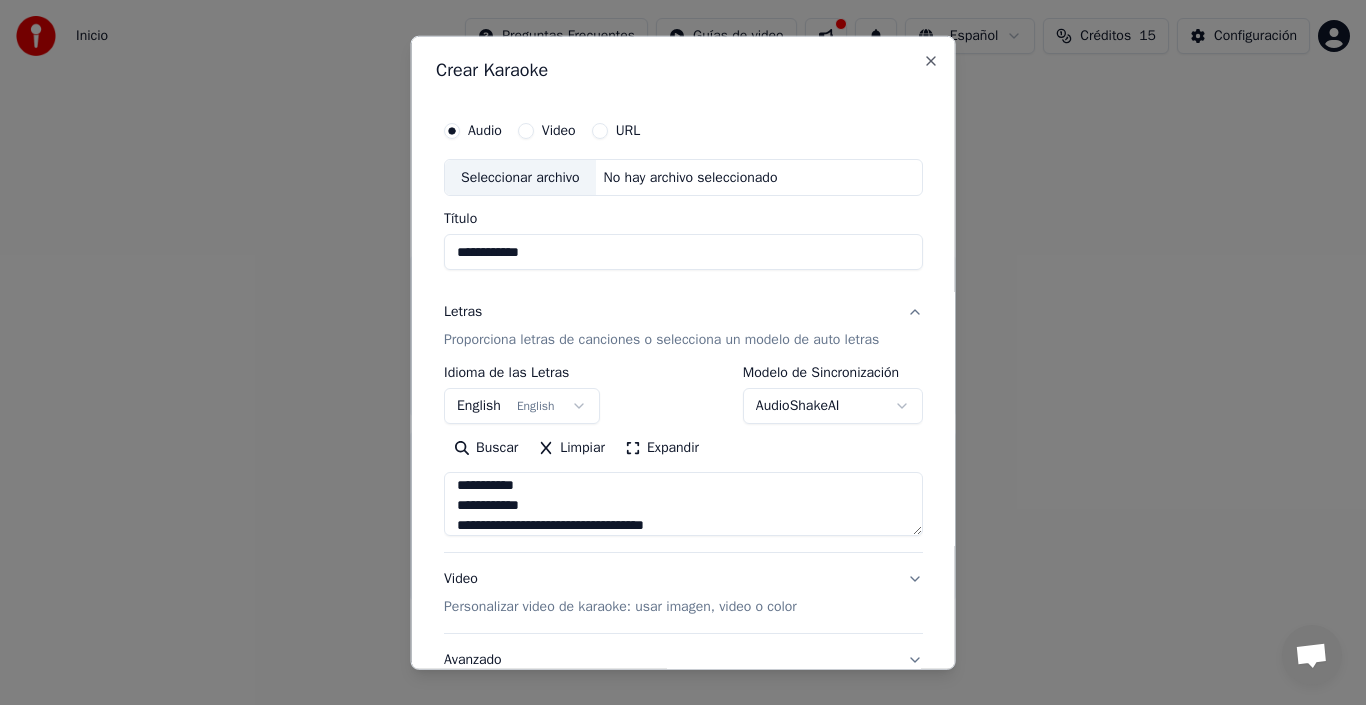 type on "**********" 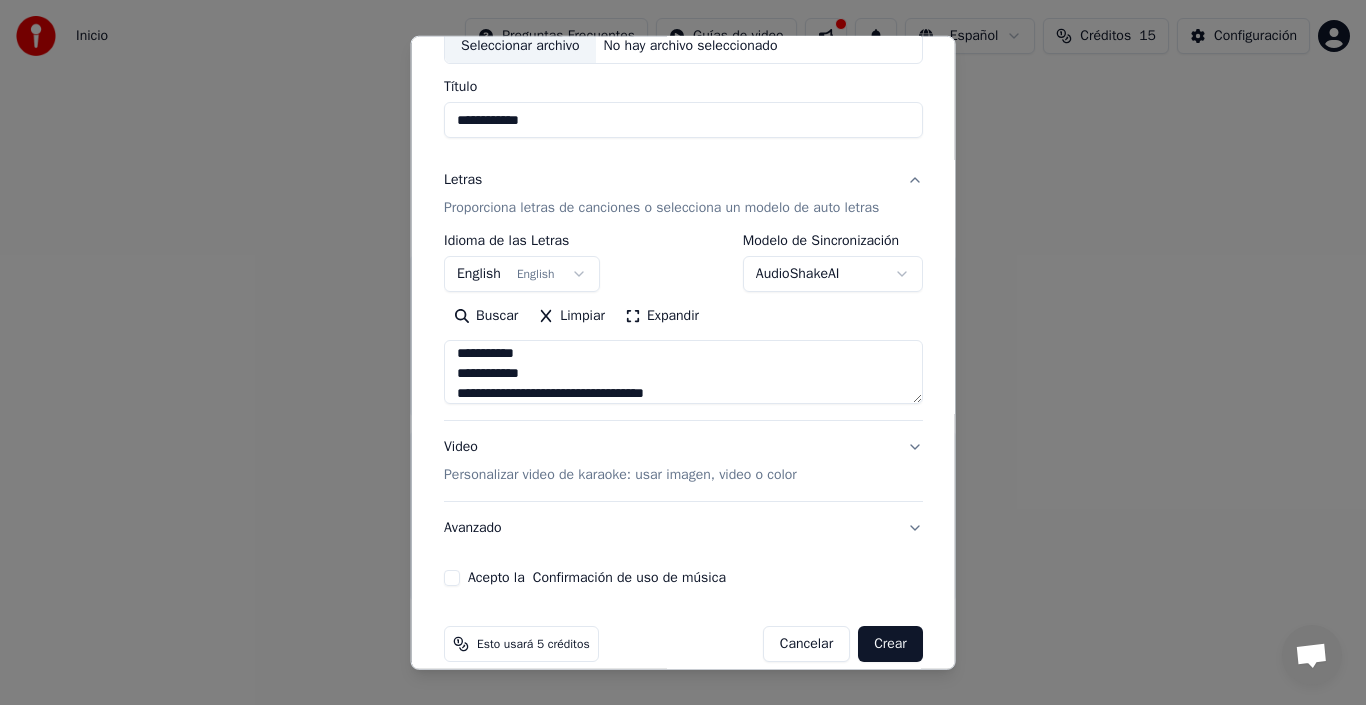 scroll, scrollTop: 135, scrollLeft: 0, axis: vertical 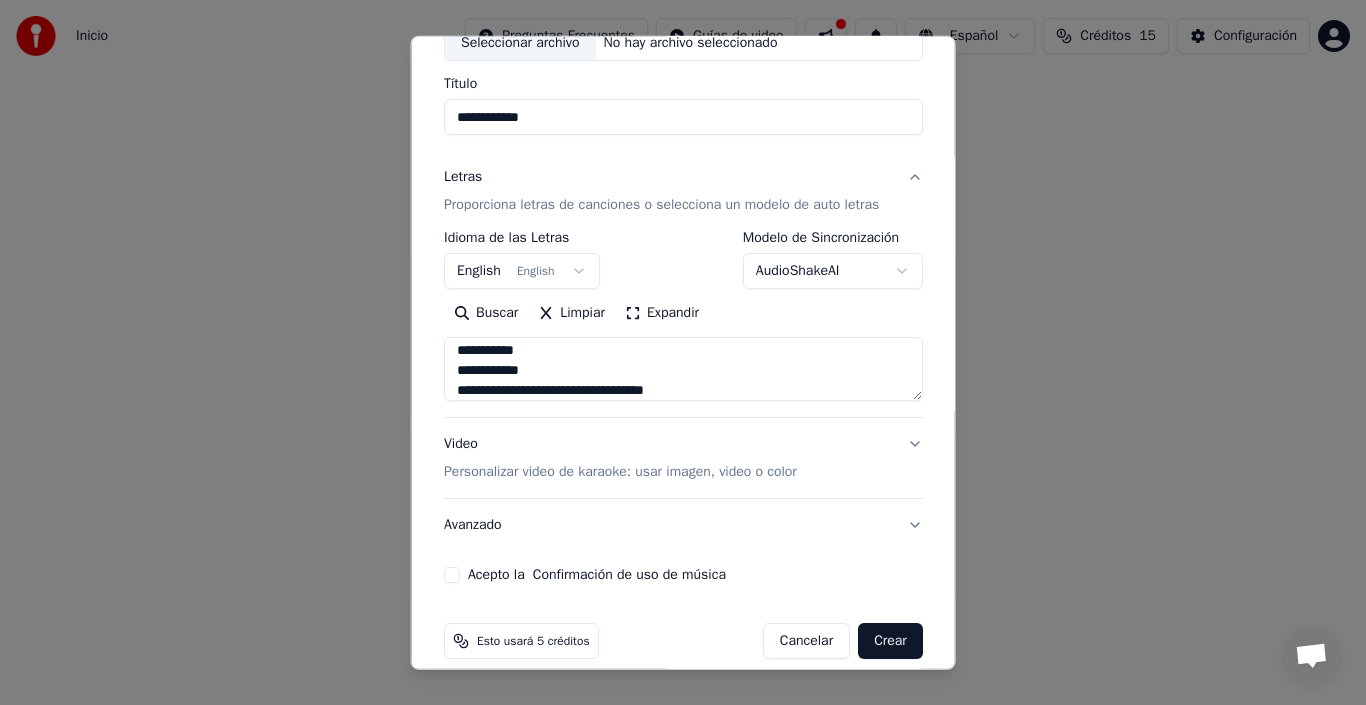 click on "Acepto la   Confirmación de uso de música" at bounding box center [452, 575] 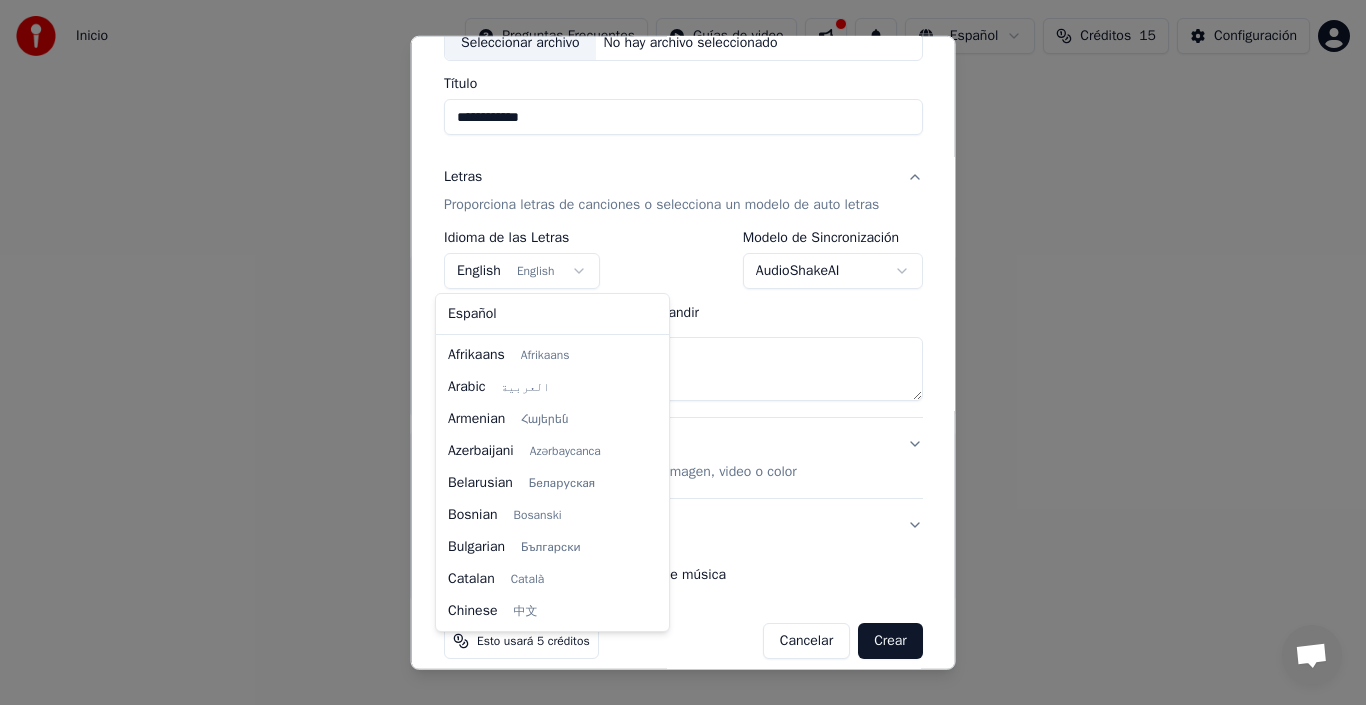 click on "**********" at bounding box center [683, 300] 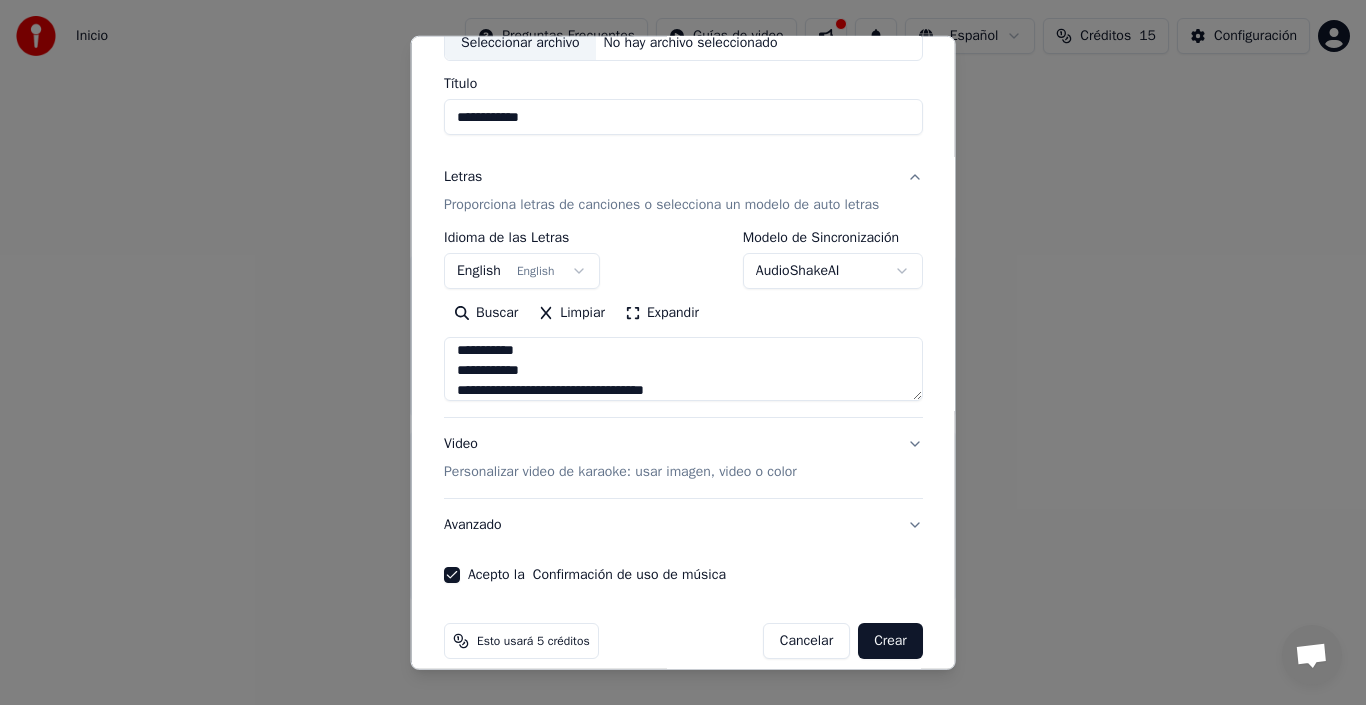 click on "**********" at bounding box center [683, 300] 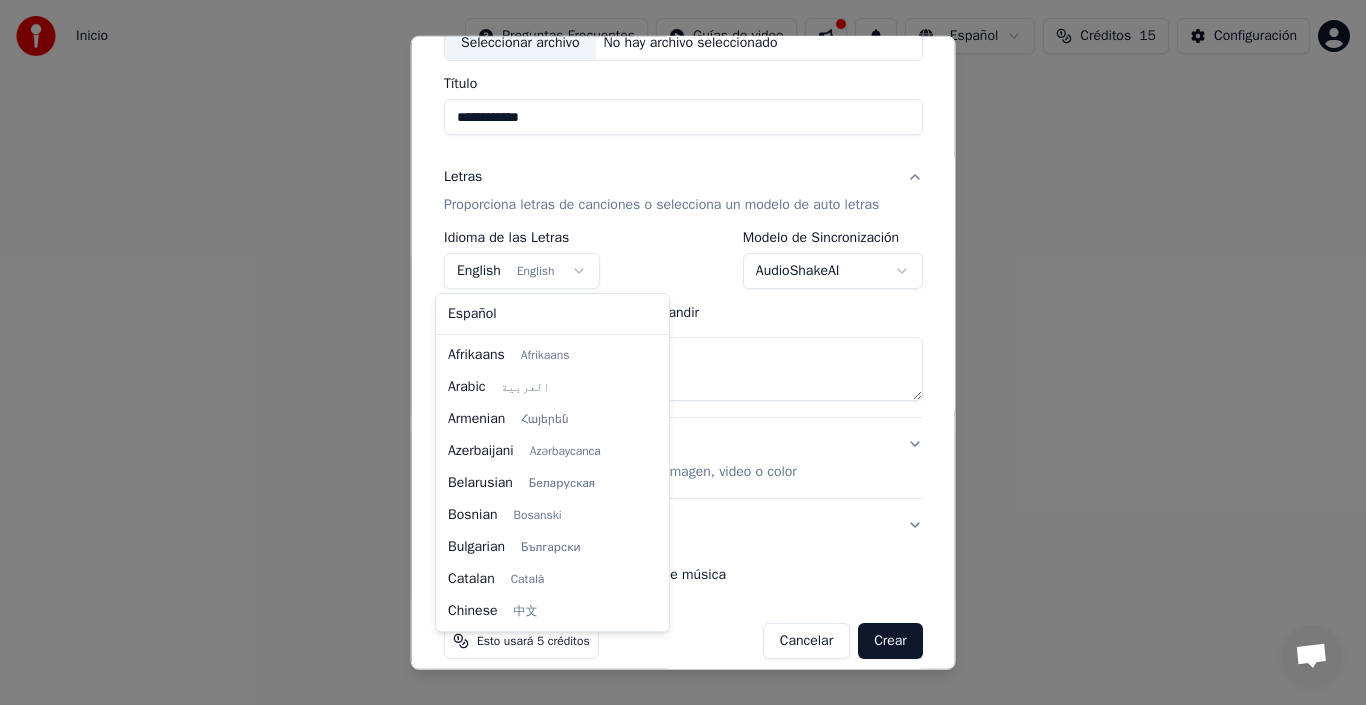 click on "**********" at bounding box center (683, 300) 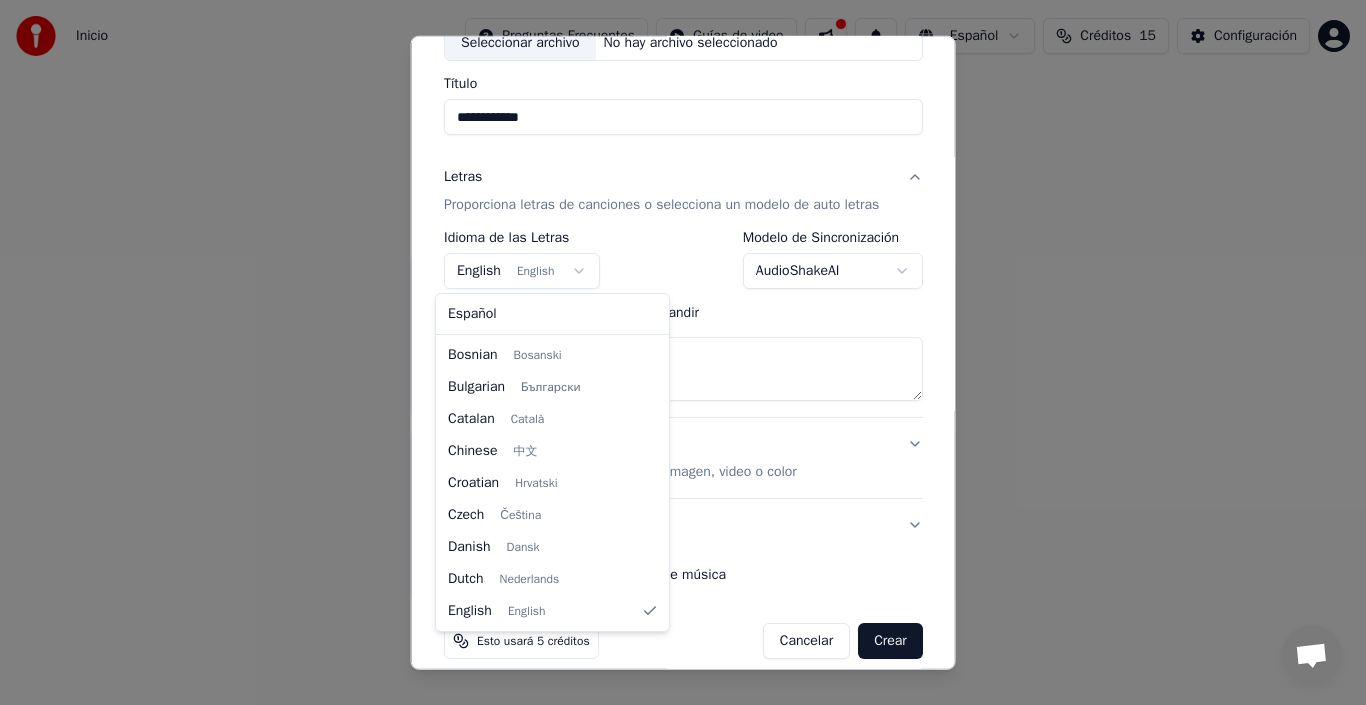 select on "**" 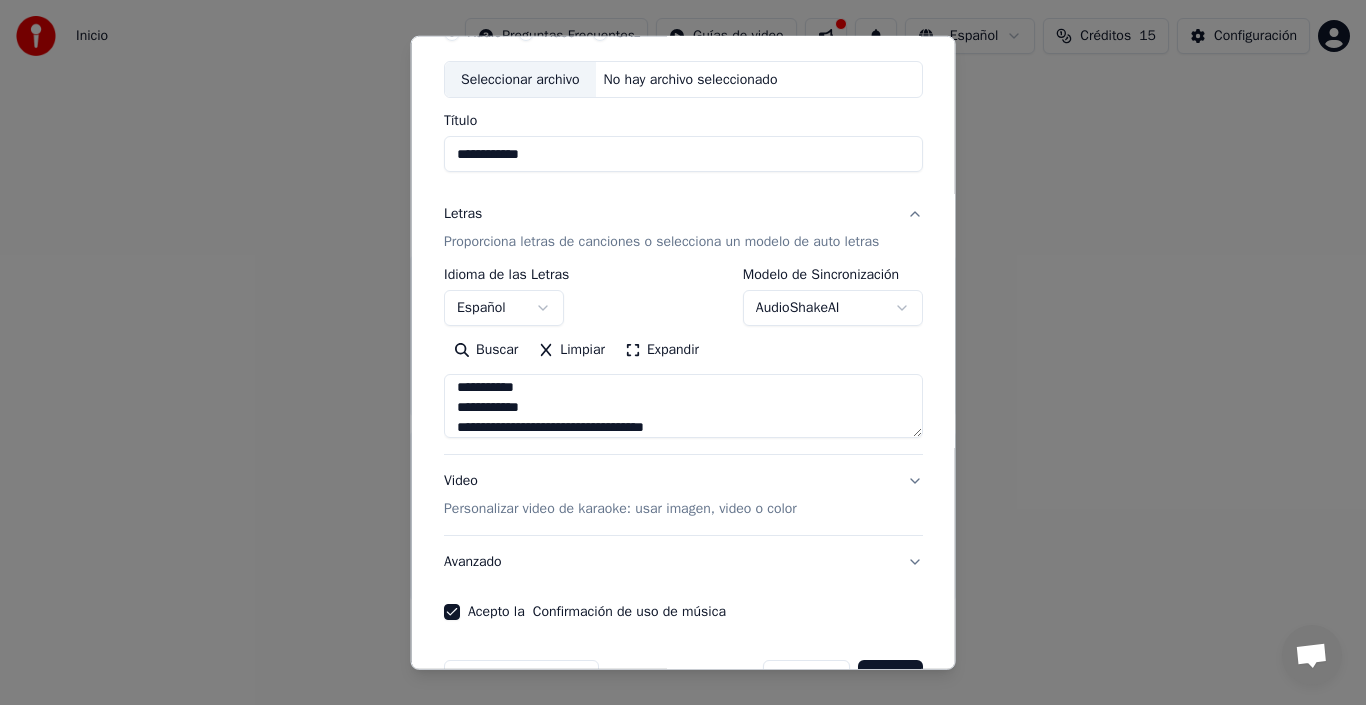 scroll, scrollTop: 0, scrollLeft: 0, axis: both 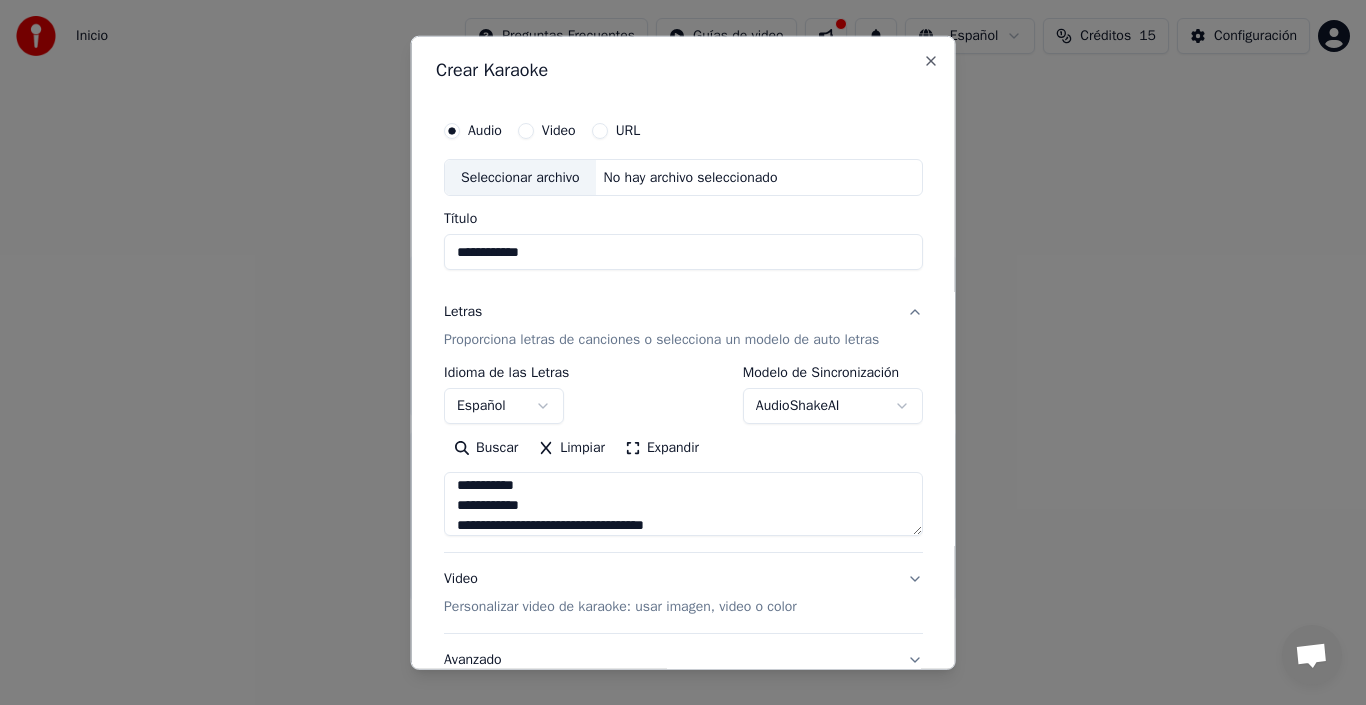 click on "Seleccionar archivo" at bounding box center (520, 177) 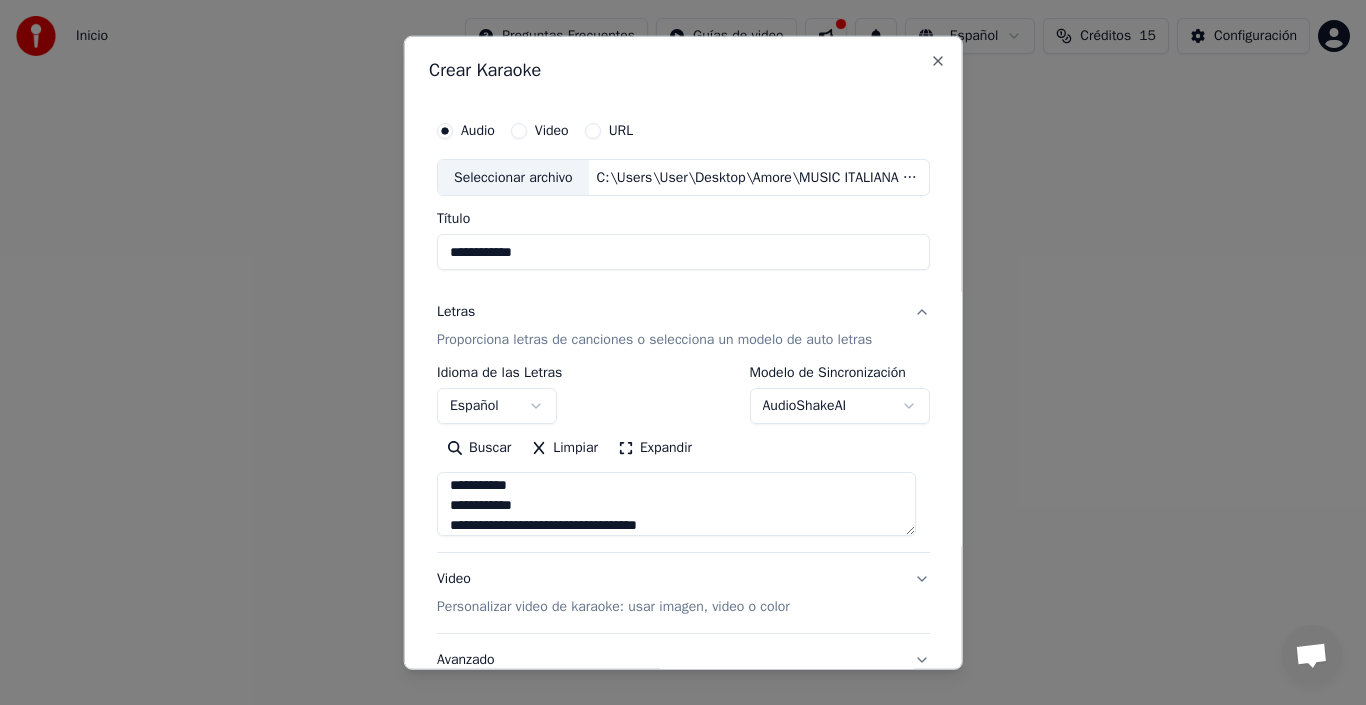 type on "**********" 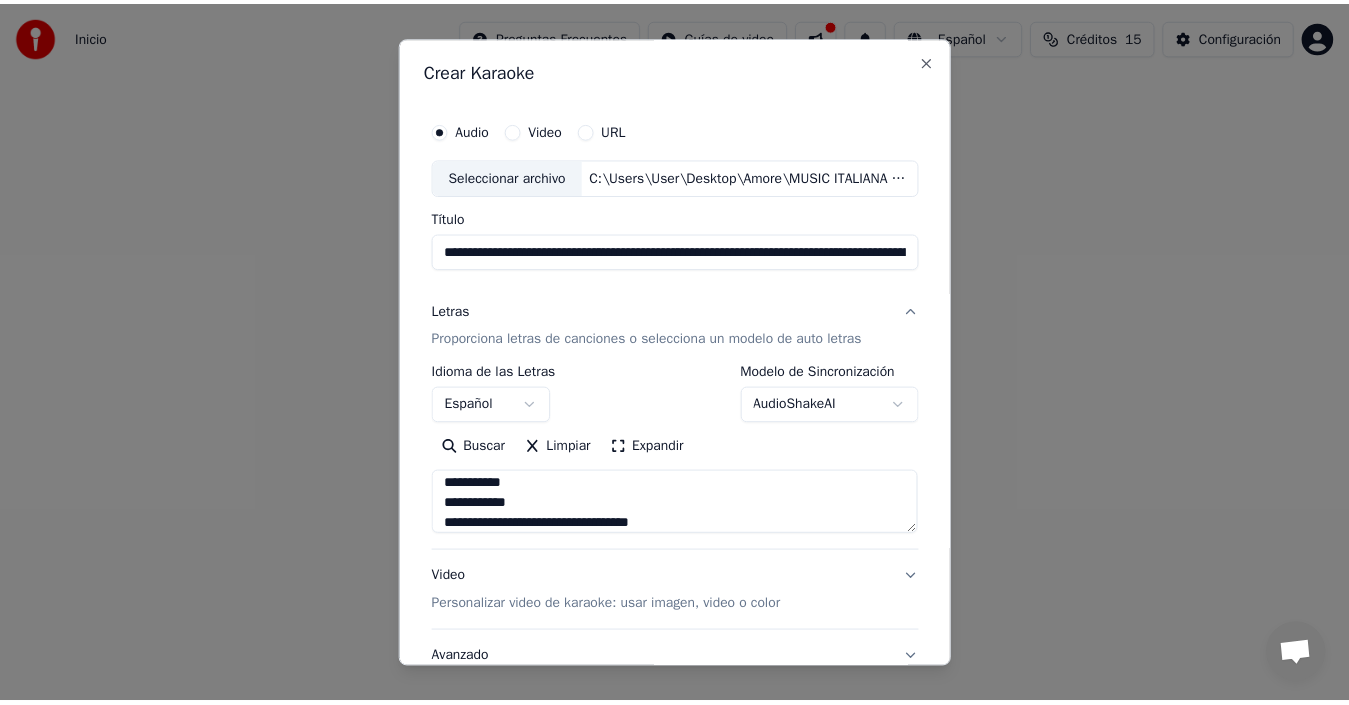 scroll, scrollTop: 157, scrollLeft: 0, axis: vertical 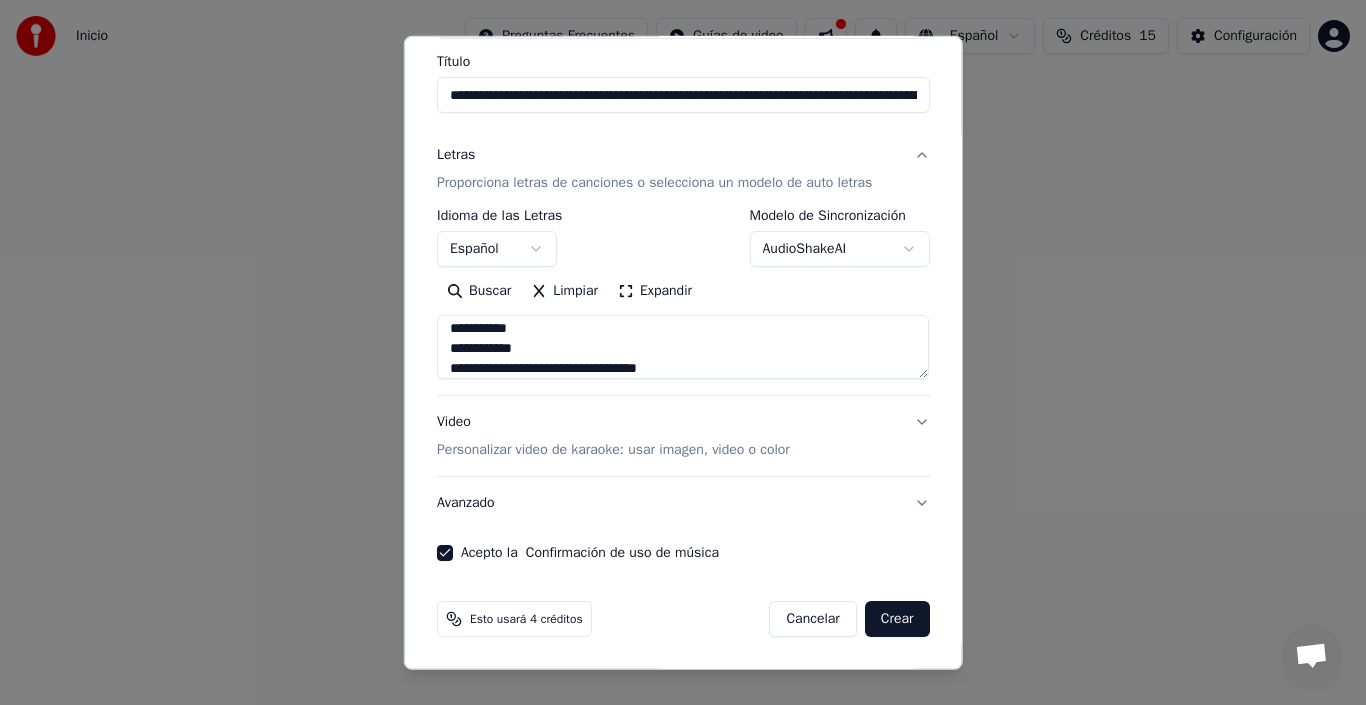 click on "Crear" at bounding box center [897, 619] 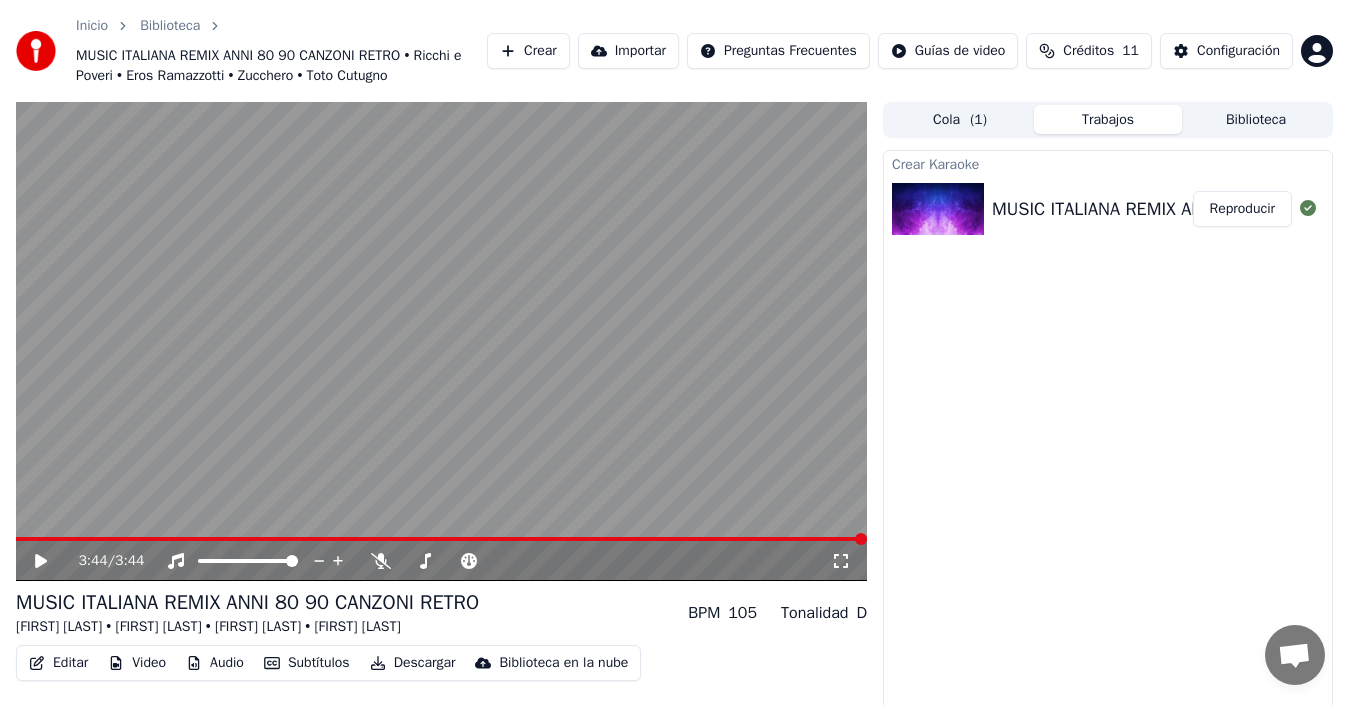 click on "Crear" at bounding box center (528, 51) 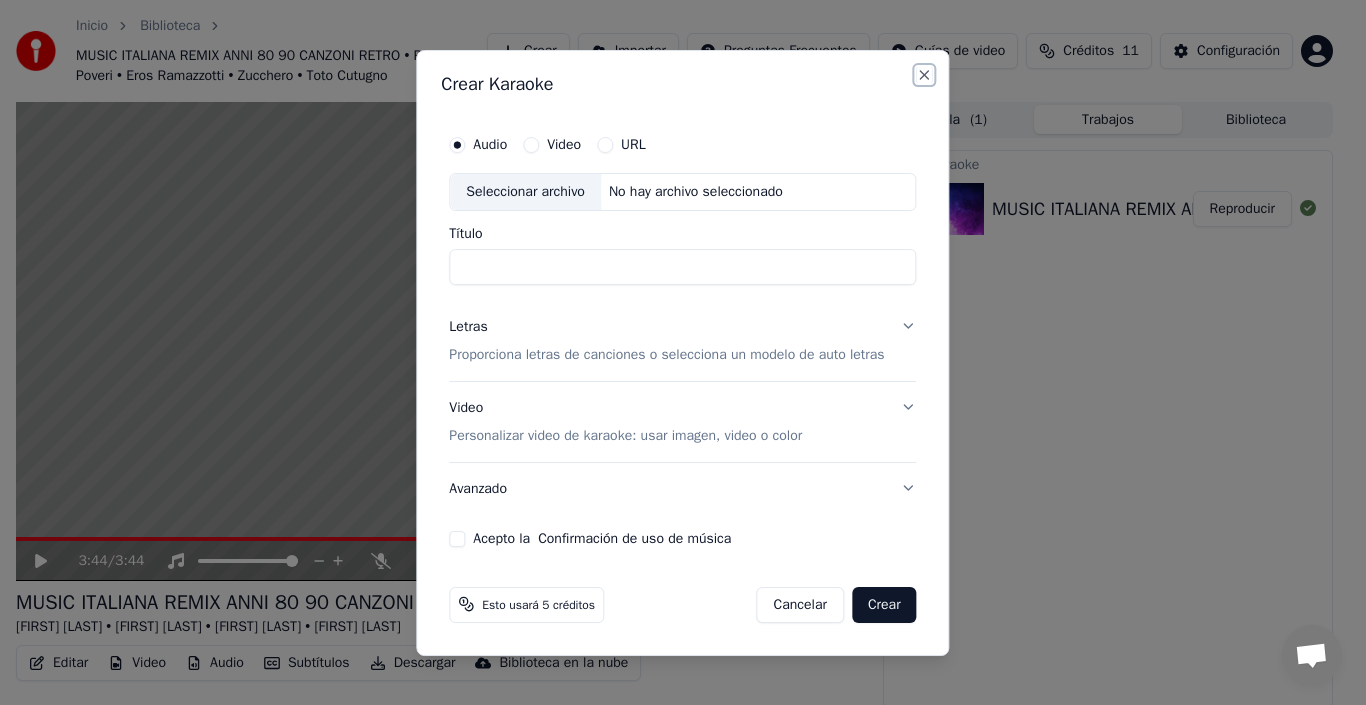 click on "Close" at bounding box center [925, 75] 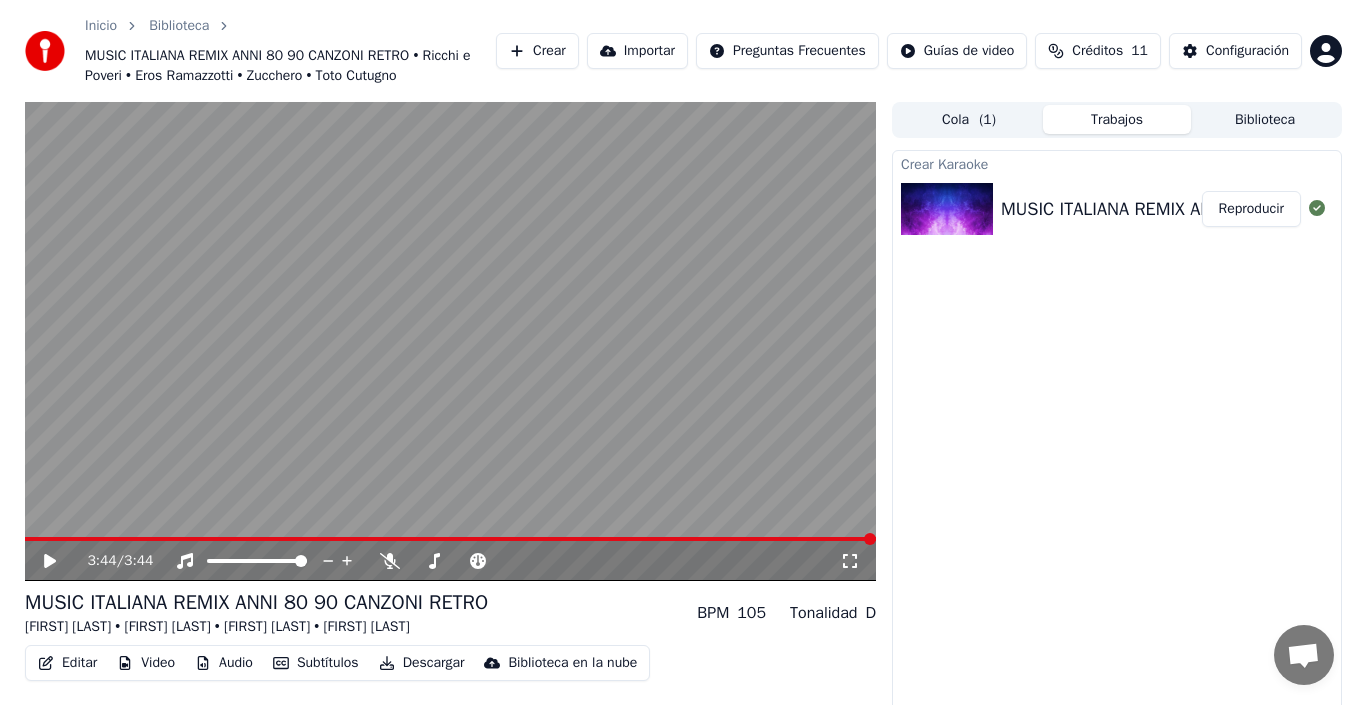 scroll, scrollTop: 52, scrollLeft: 0, axis: vertical 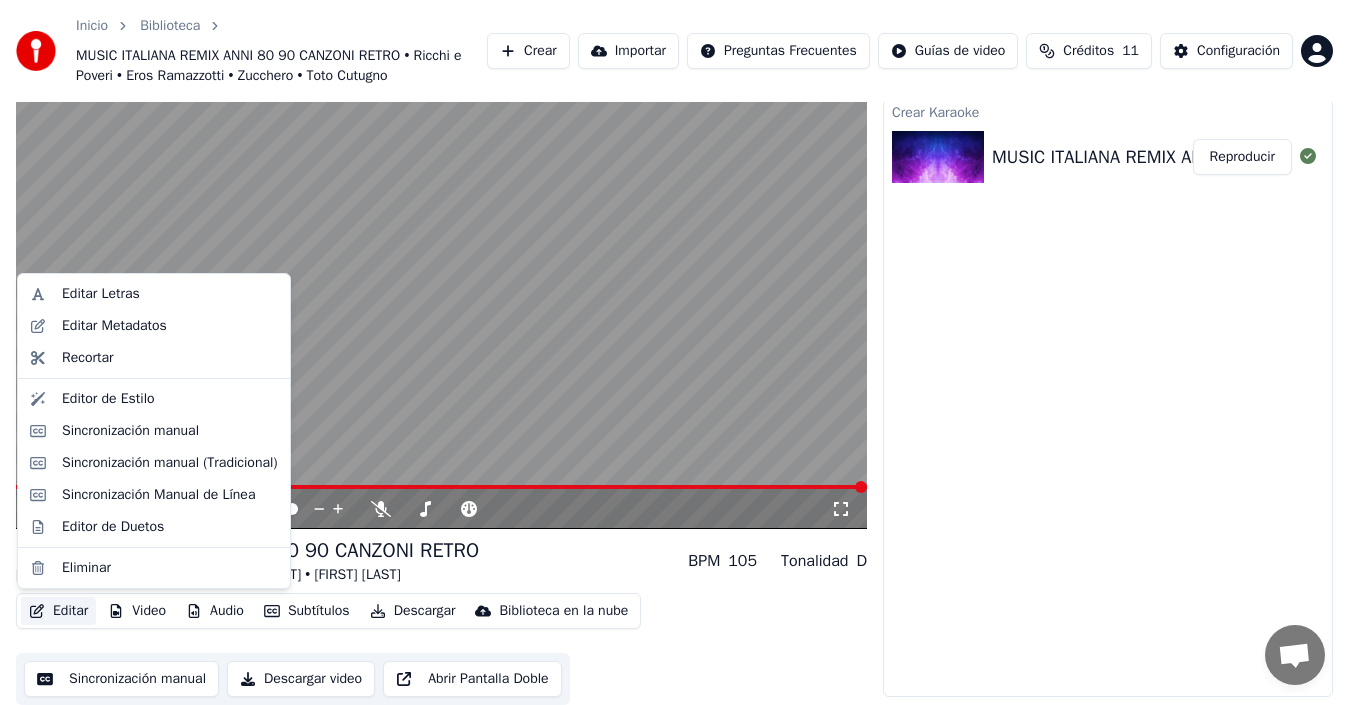 click on "Editar" at bounding box center (58, 611) 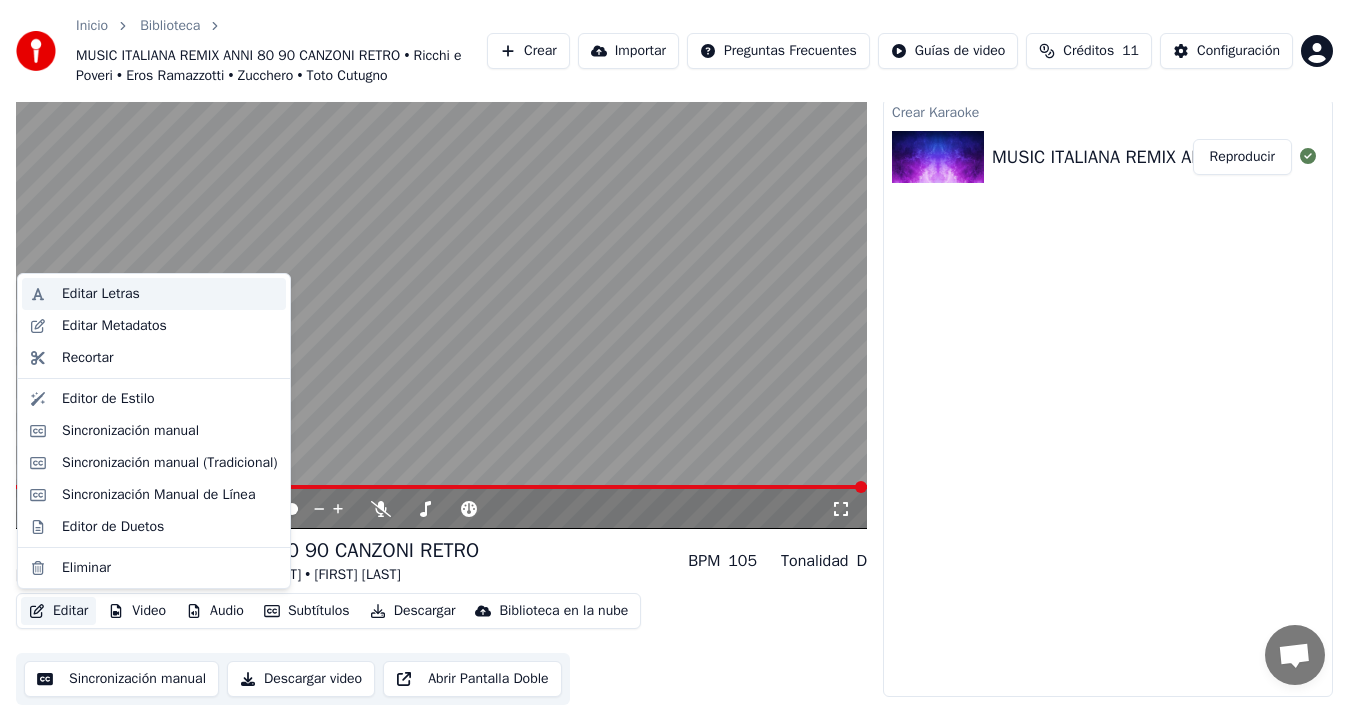 click on "Editar Letras" at bounding box center (101, 294) 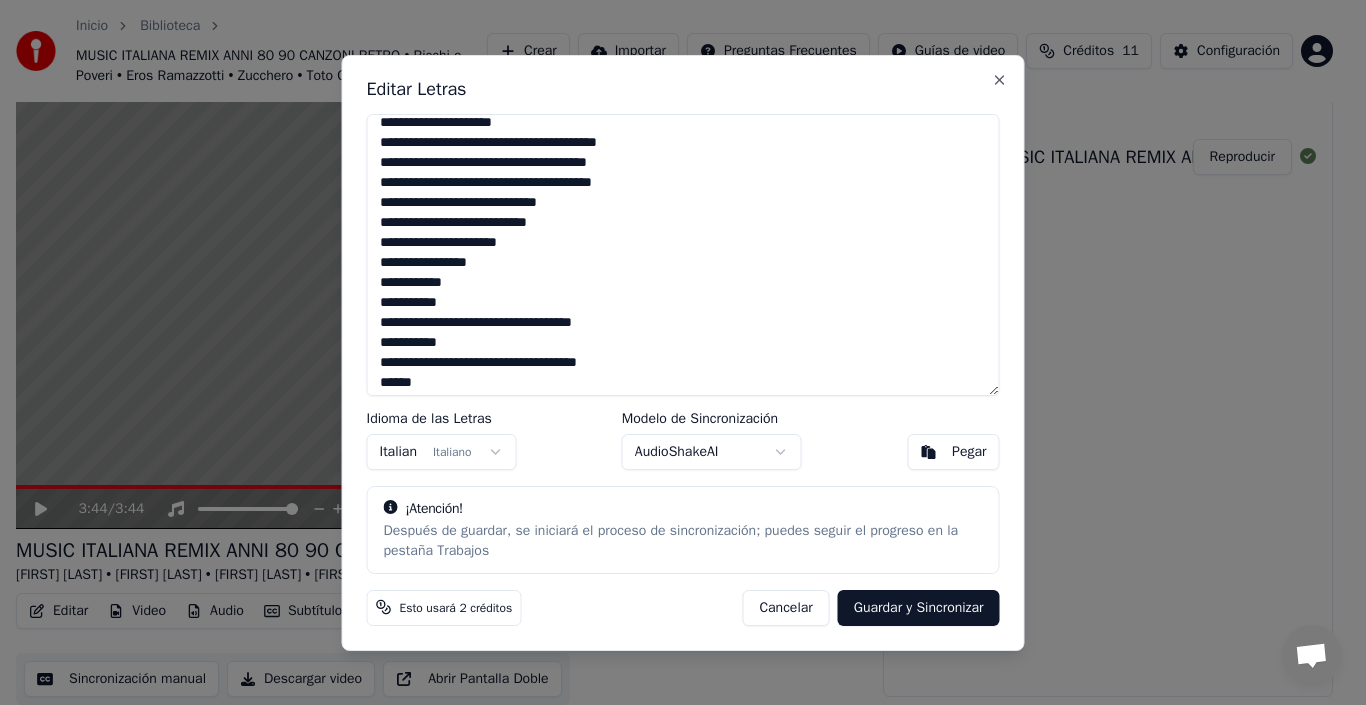 scroll, scrollTop: 635, scrollLeft: 0, axis: vertical 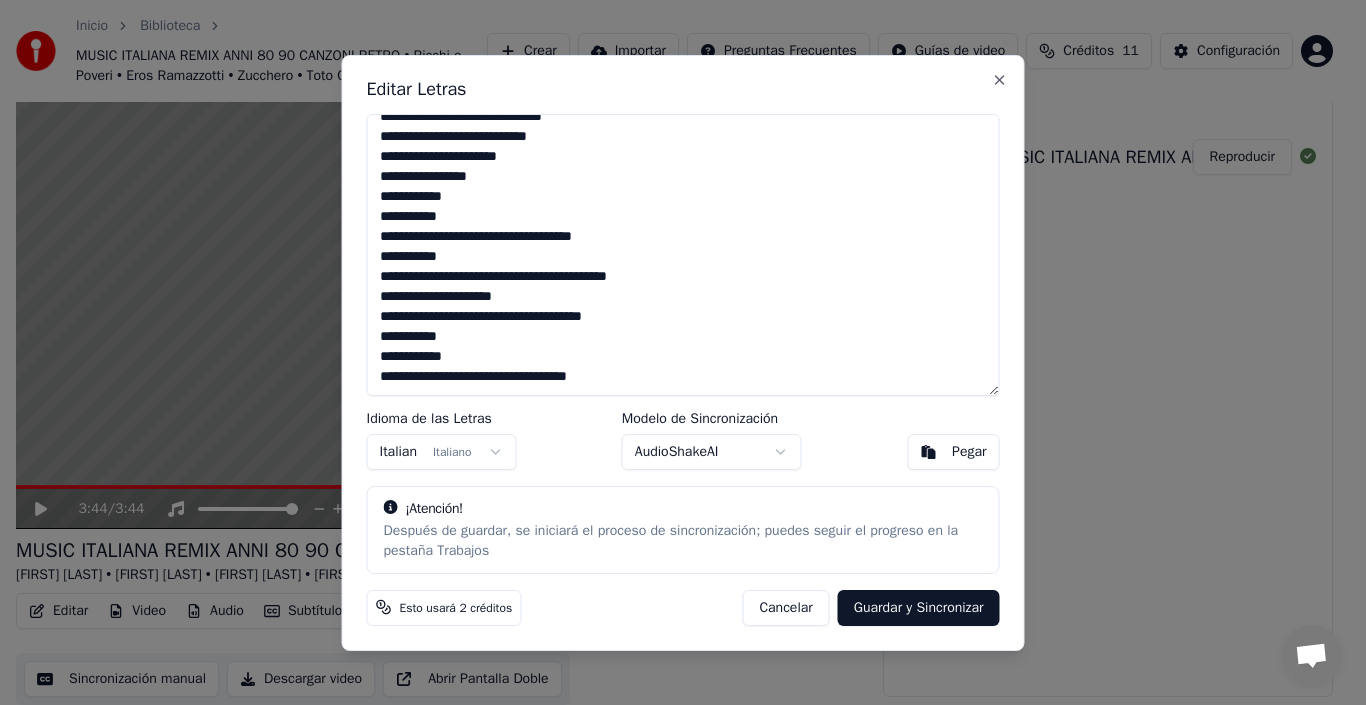 drag, startPoint x: 377, startPoint y: 132, endPoint x: 611, endPoint y: 471, distance: 411.91867 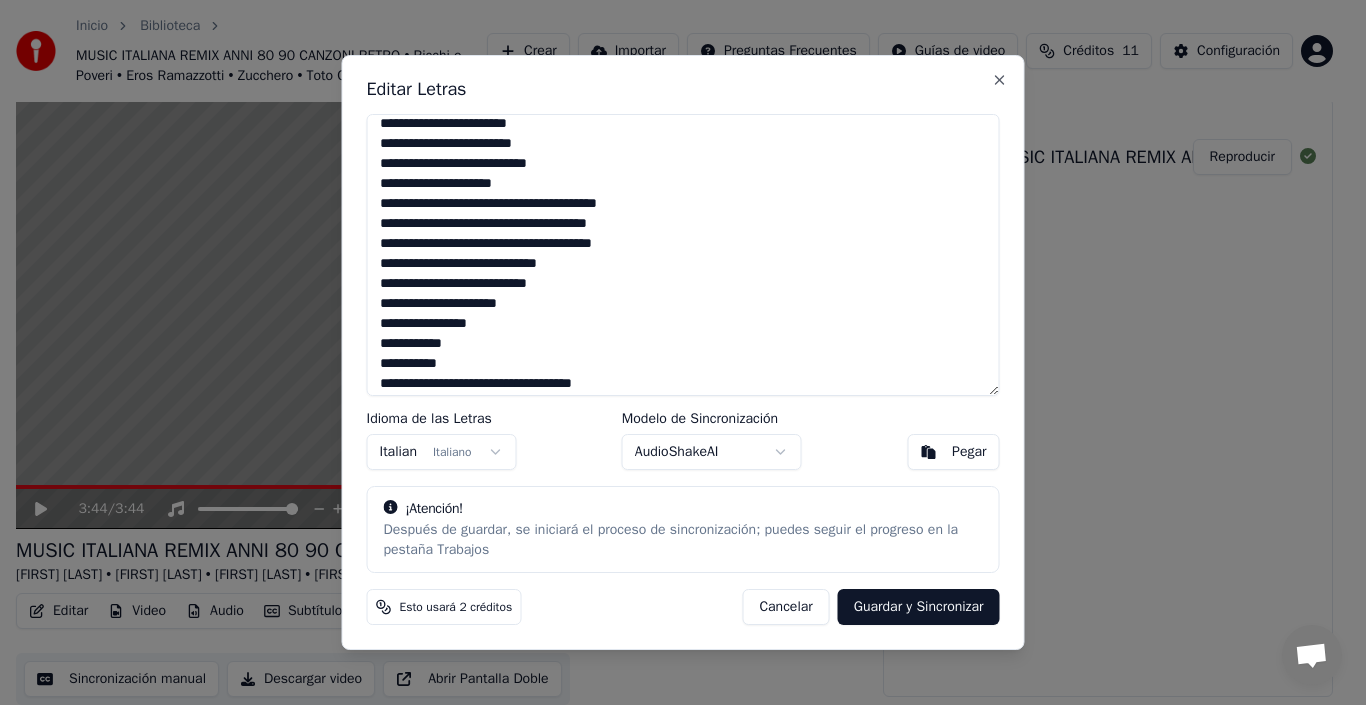 scroll, scrollTop: 0, scrollLeft: 0, axis: both 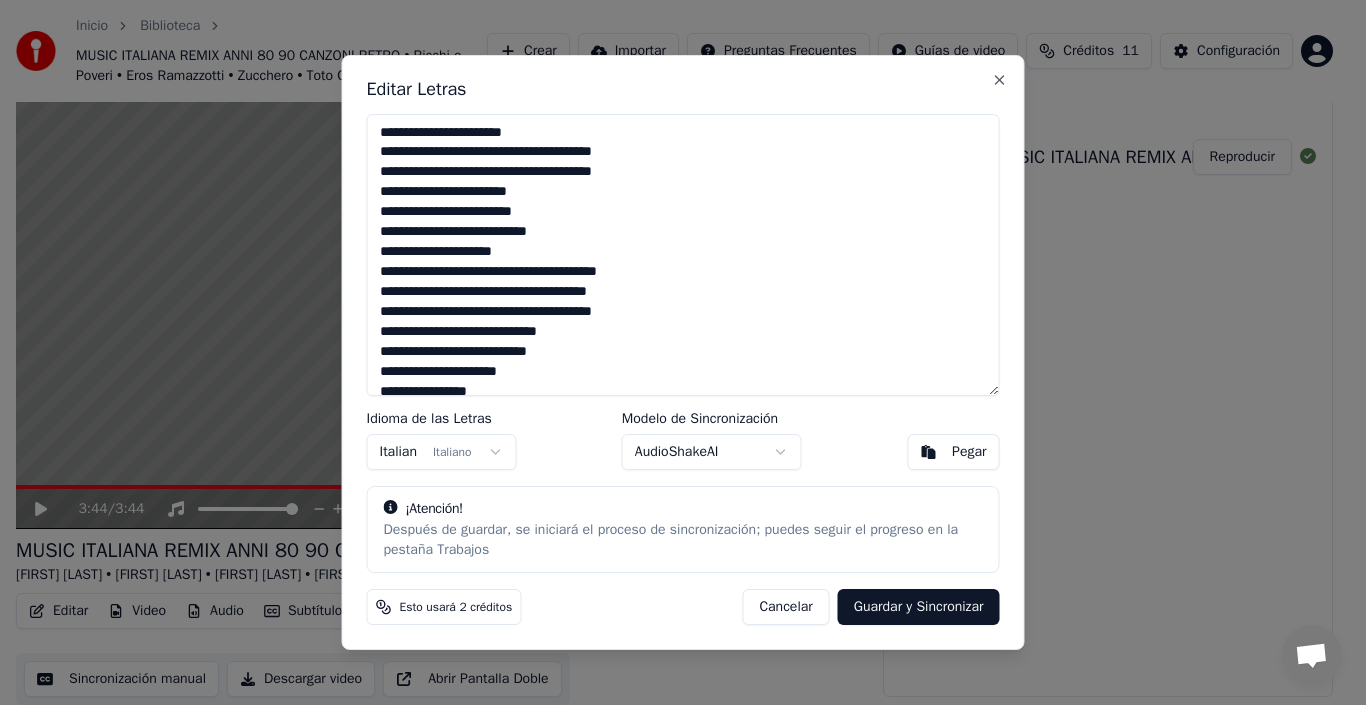 drag, startPoint x: 637, startPoint y: 378, endPoint x: 359, endPoint y: 71, distance: 414.16544 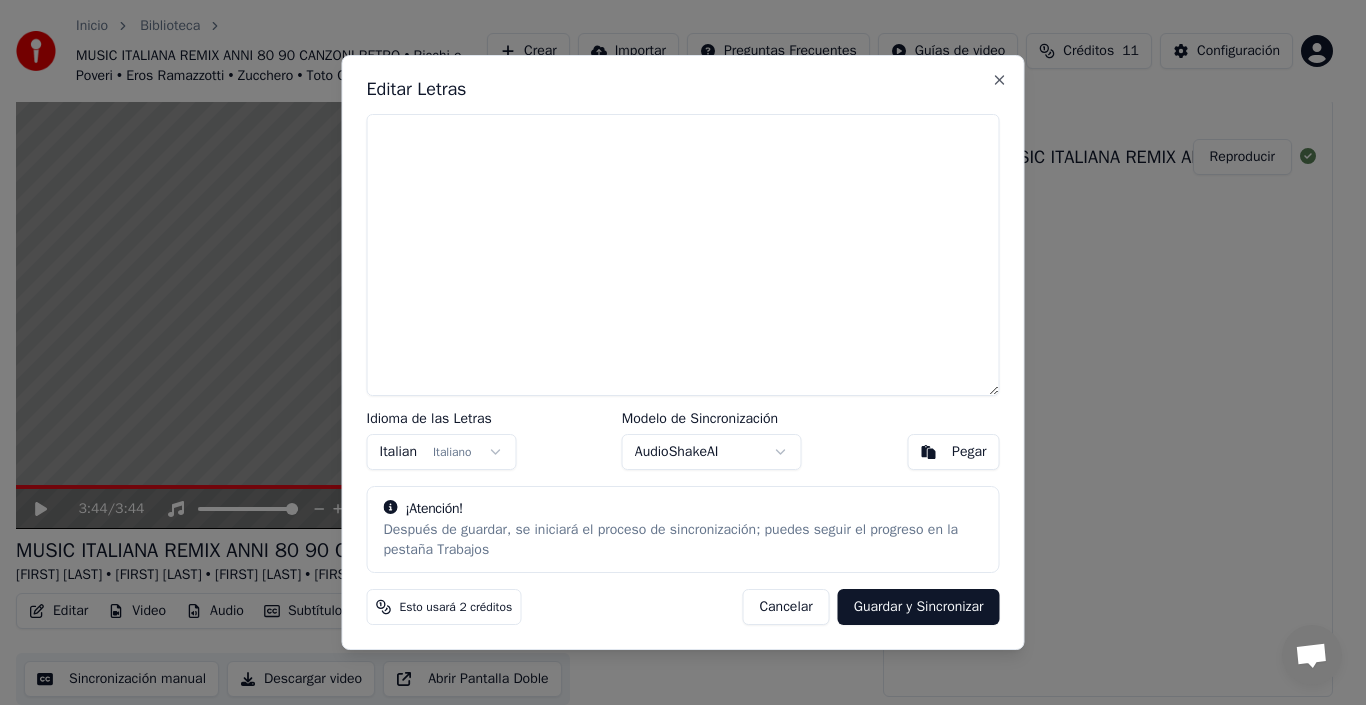 click at bounding box center (683, 255) 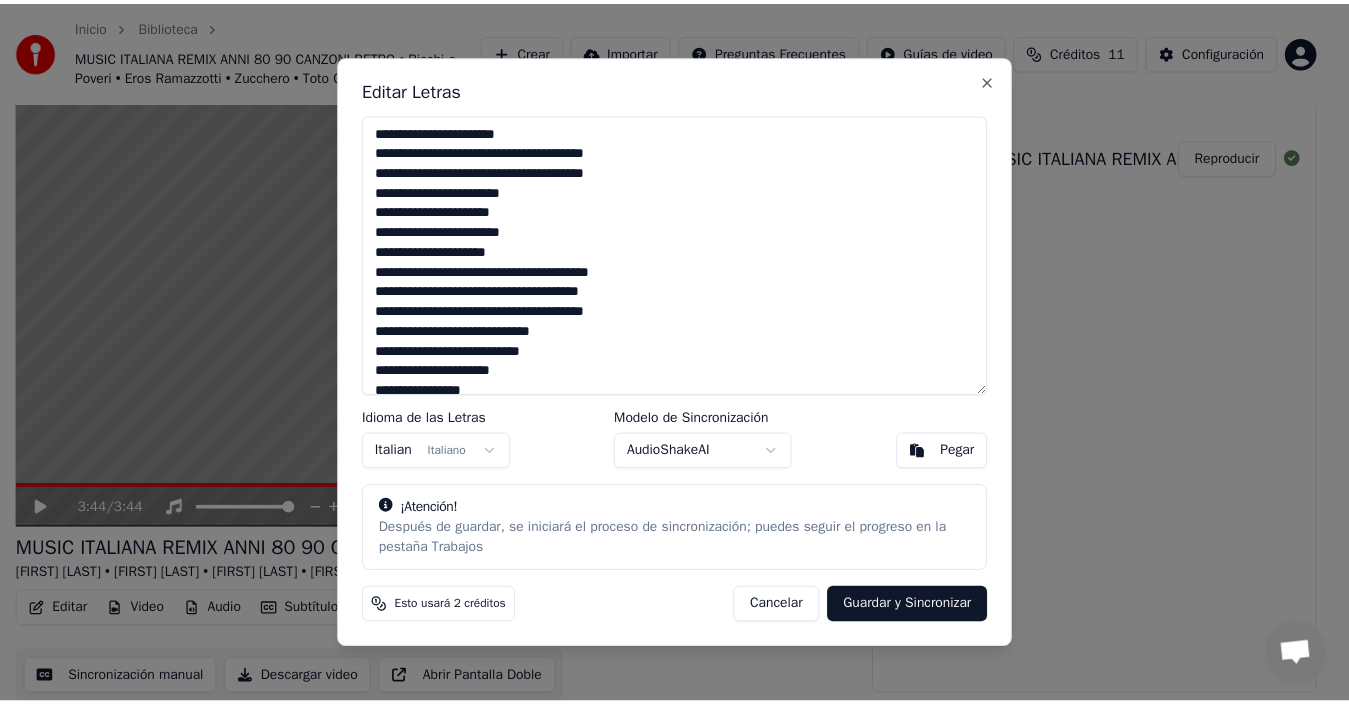 scroll, scrollTop: 626, scrollLeft: 0, axis: vertical 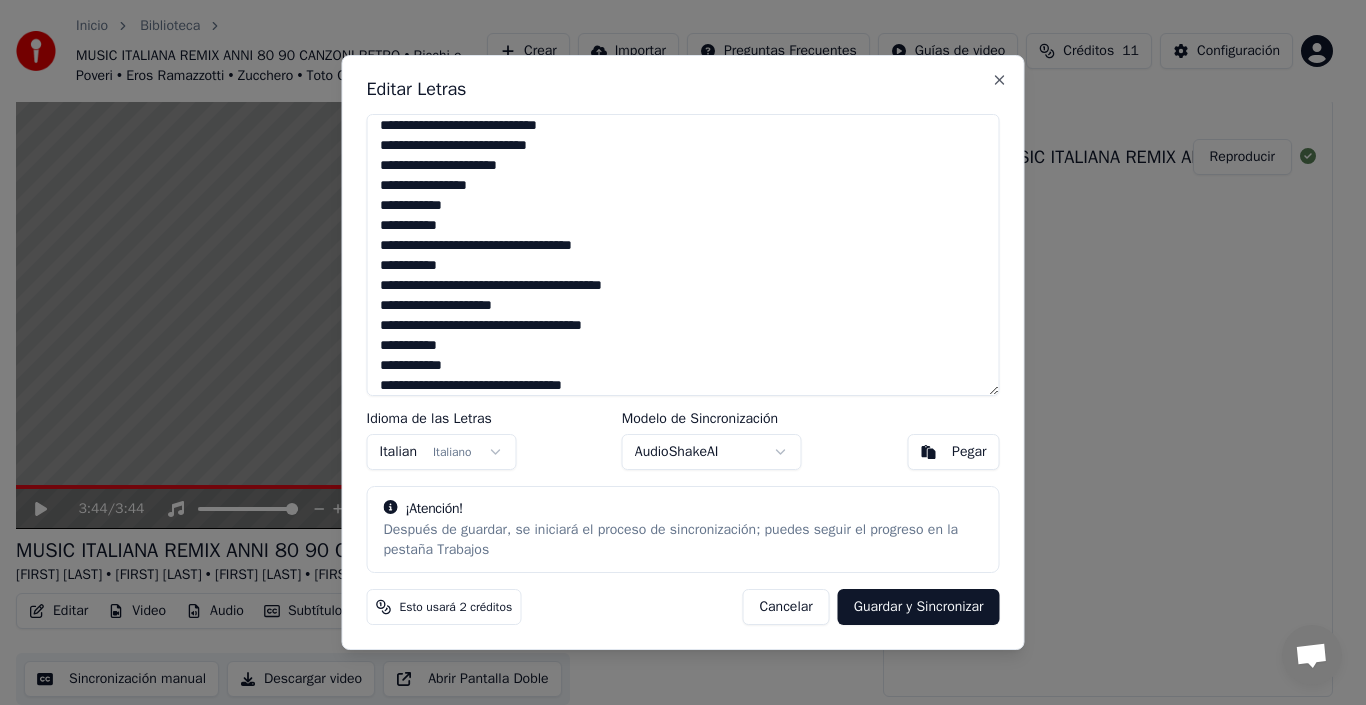 click on "Pegar" at bounding box center [969, 452] 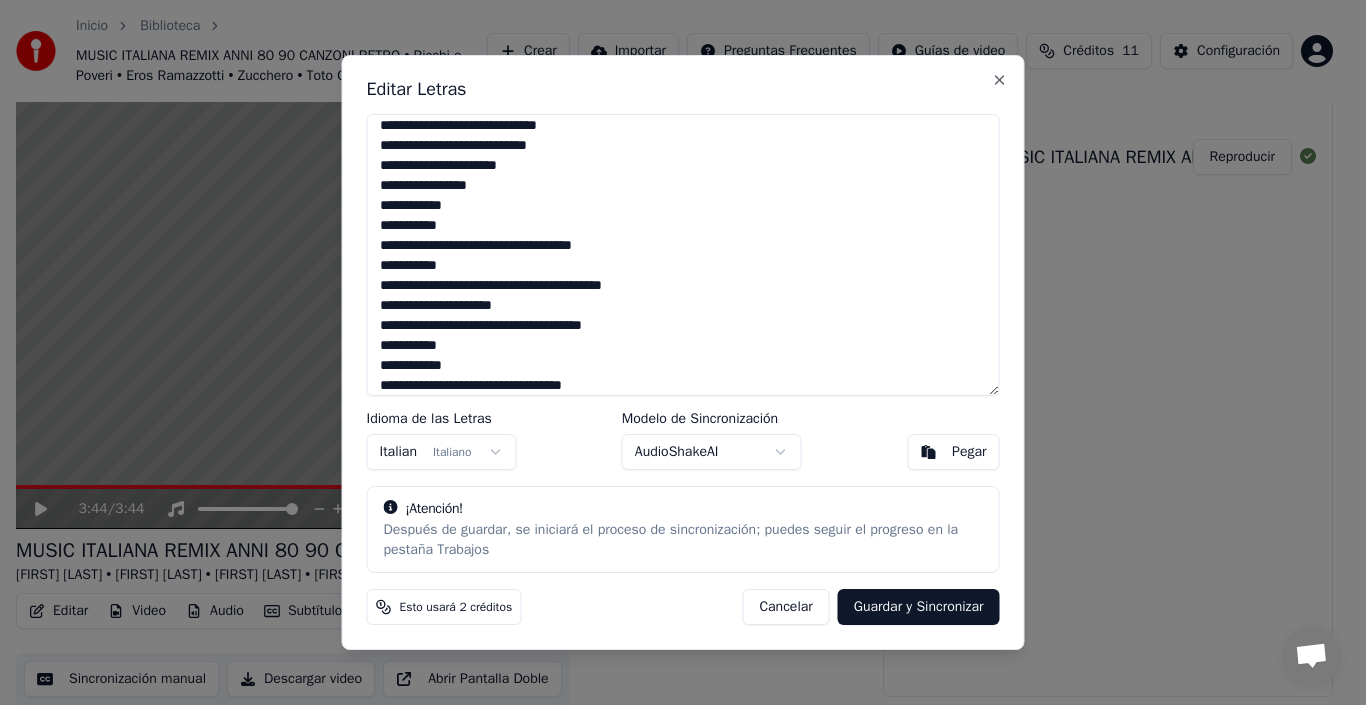 click on "Pegar" at bounding box center [953, 452] 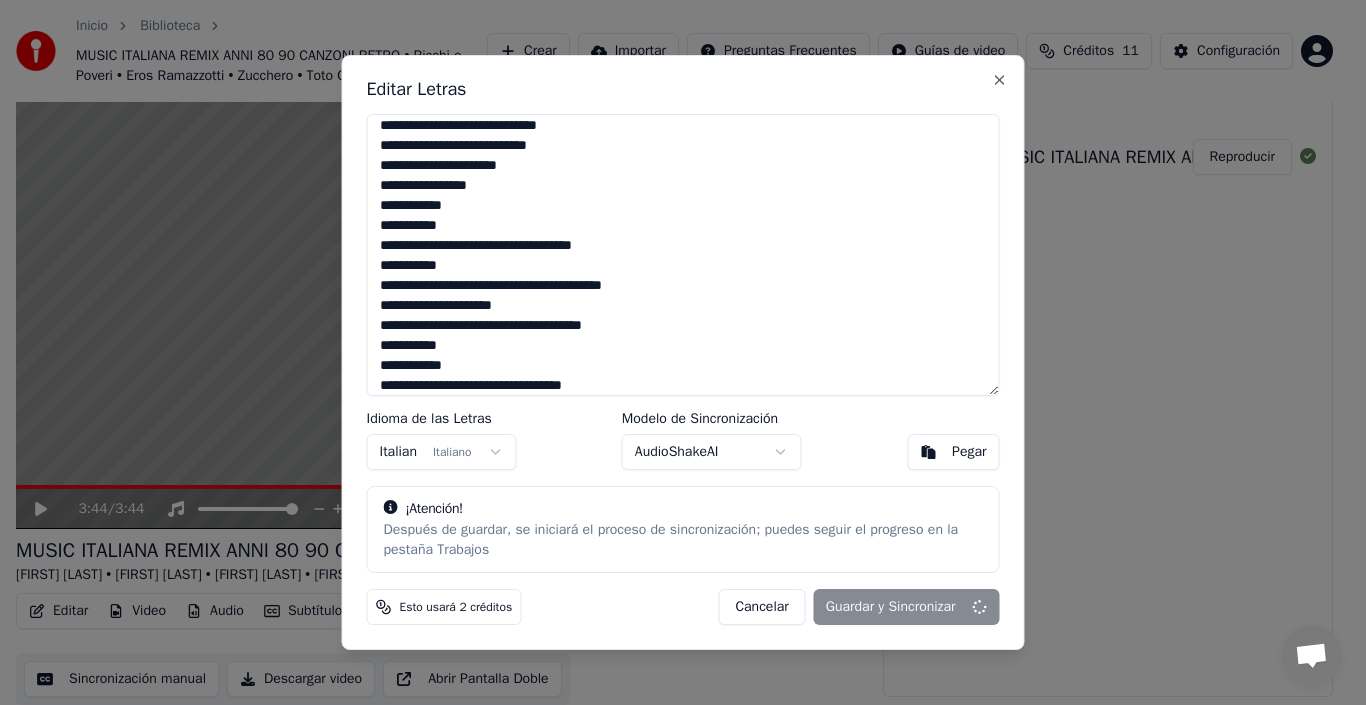 type on "**********" 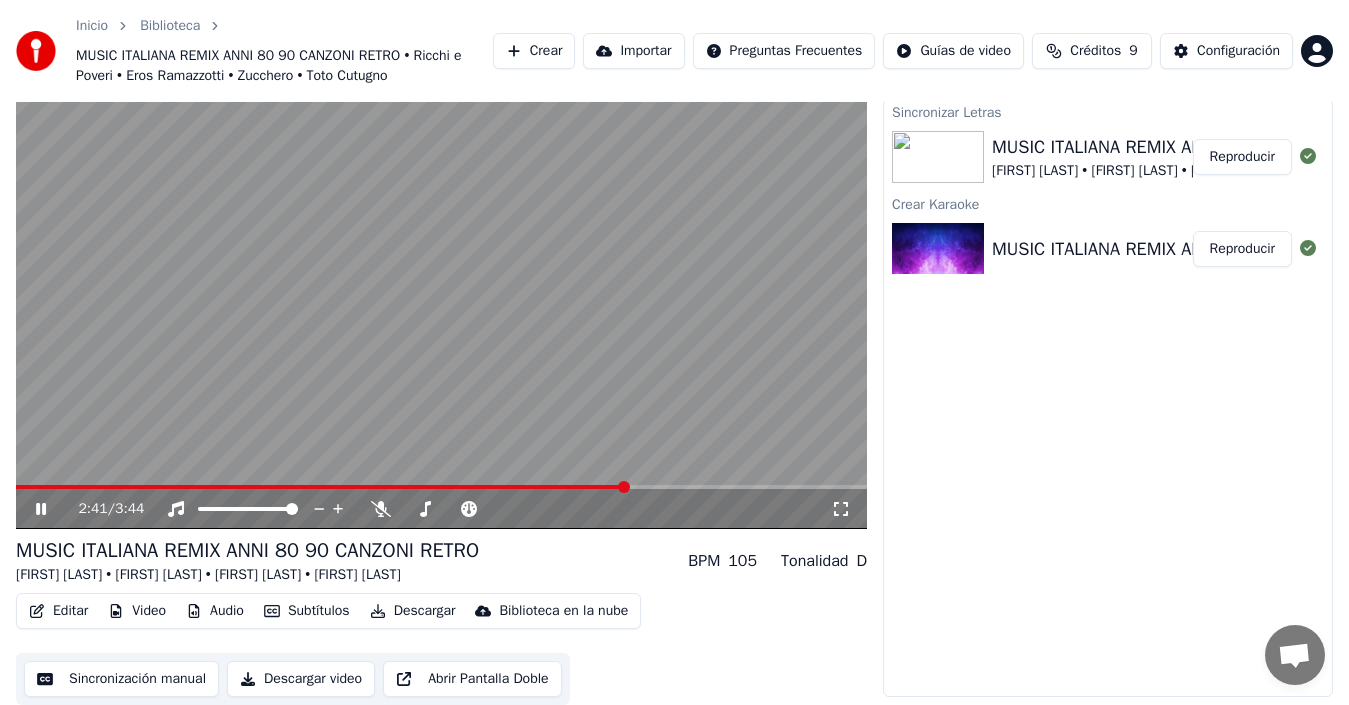 click on "2:41  /  3:44" at bounding box center [441, 509] 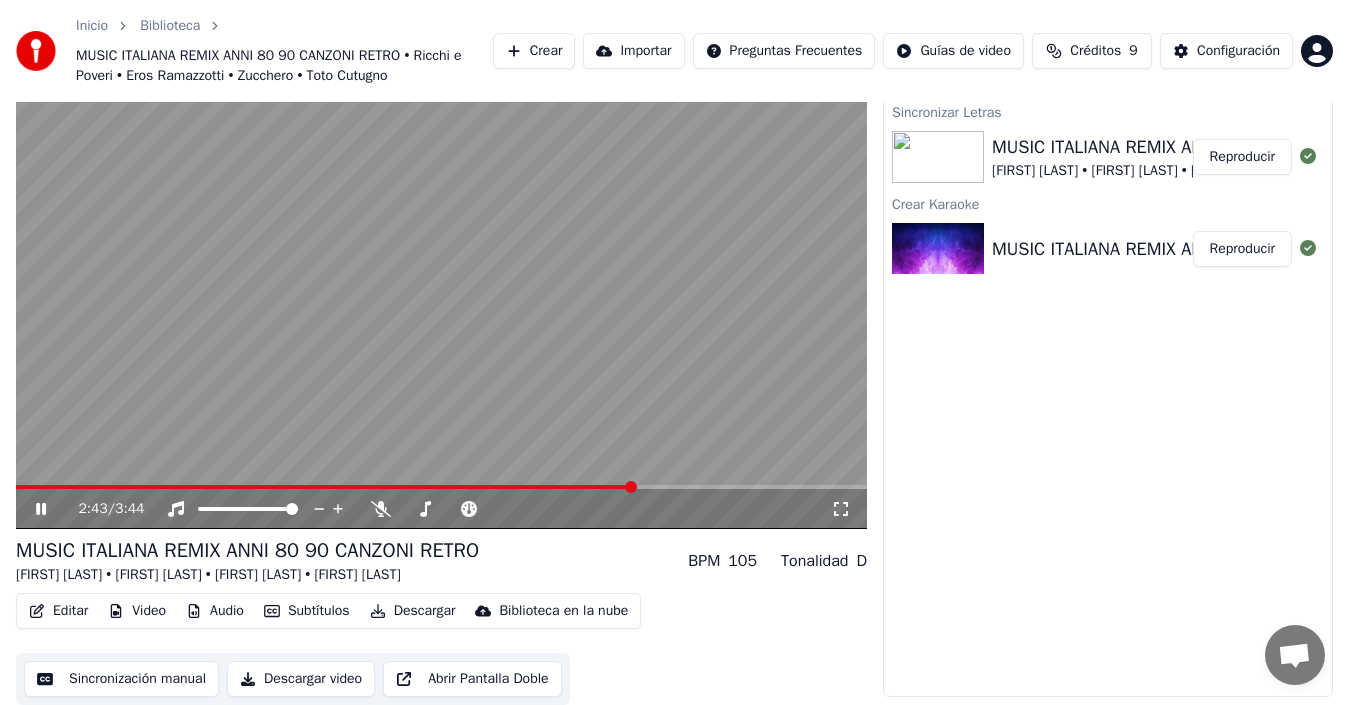 click 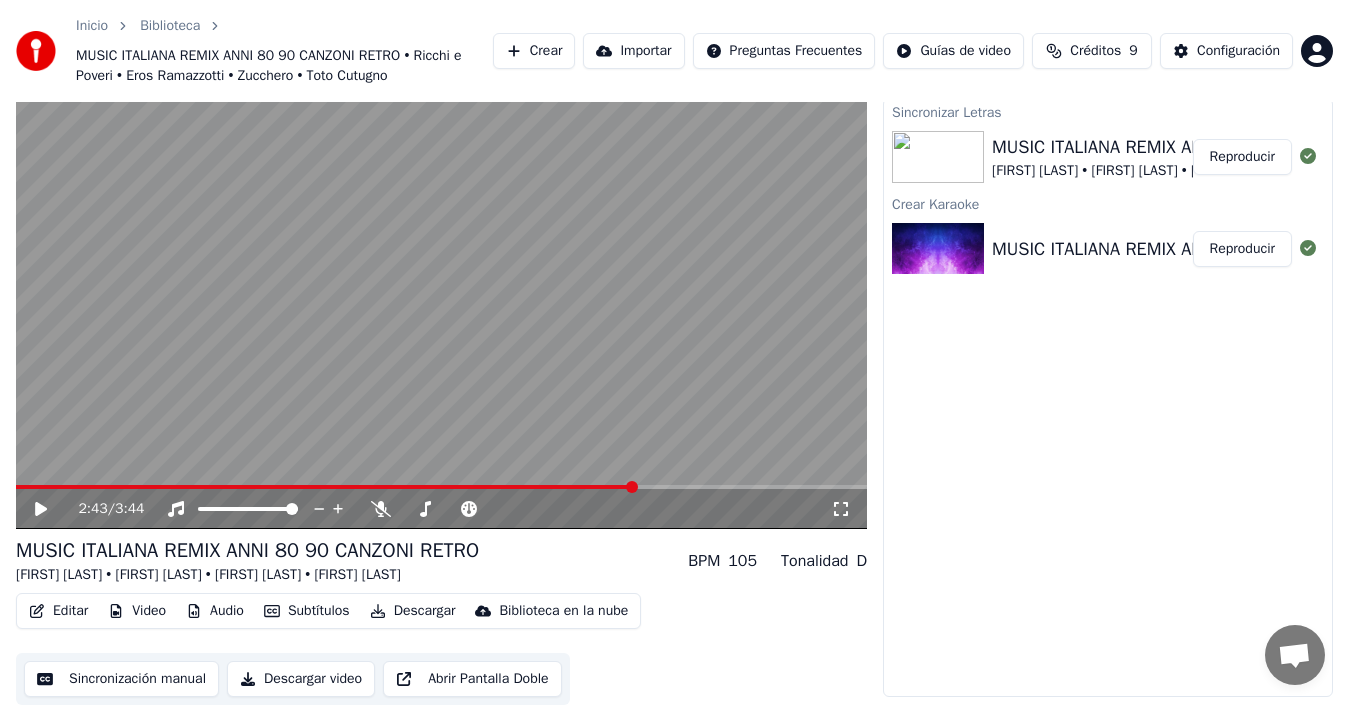 click on "2:43  /  3:44" at bounding box center [441, 509] 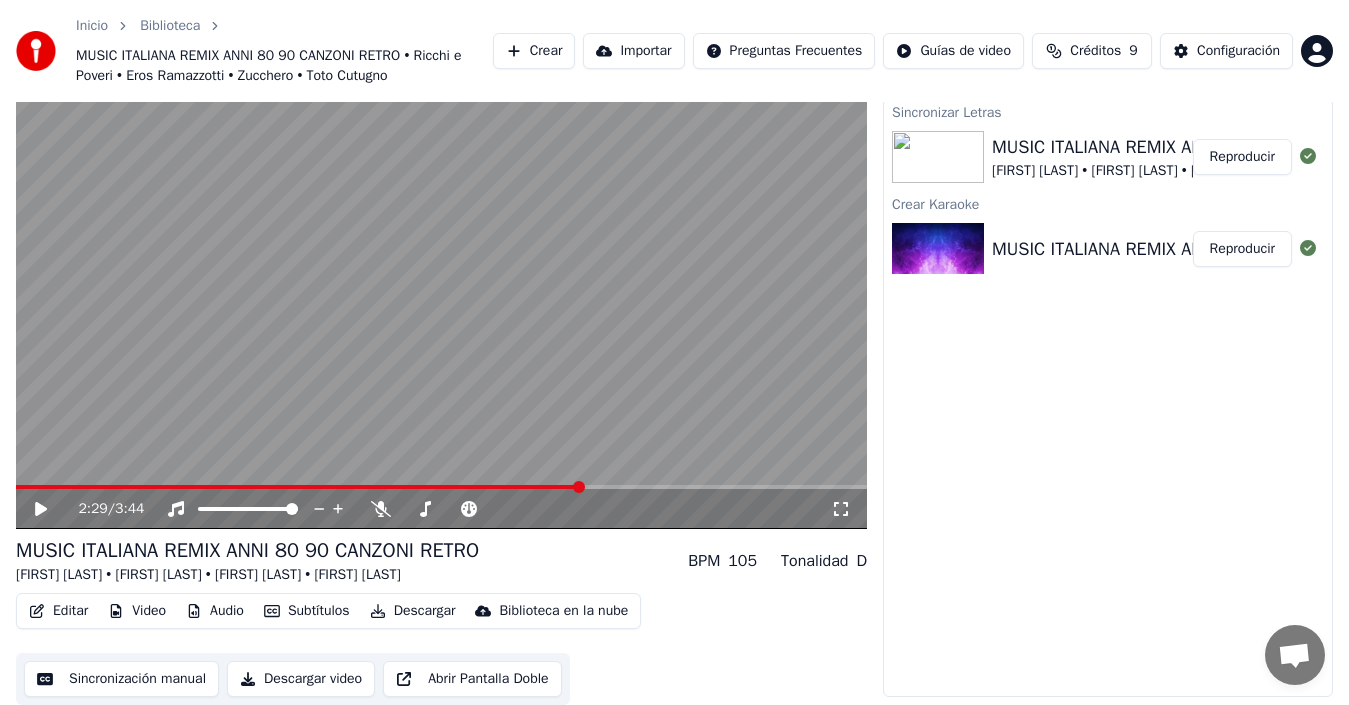 click at bounding box center [298, 487] 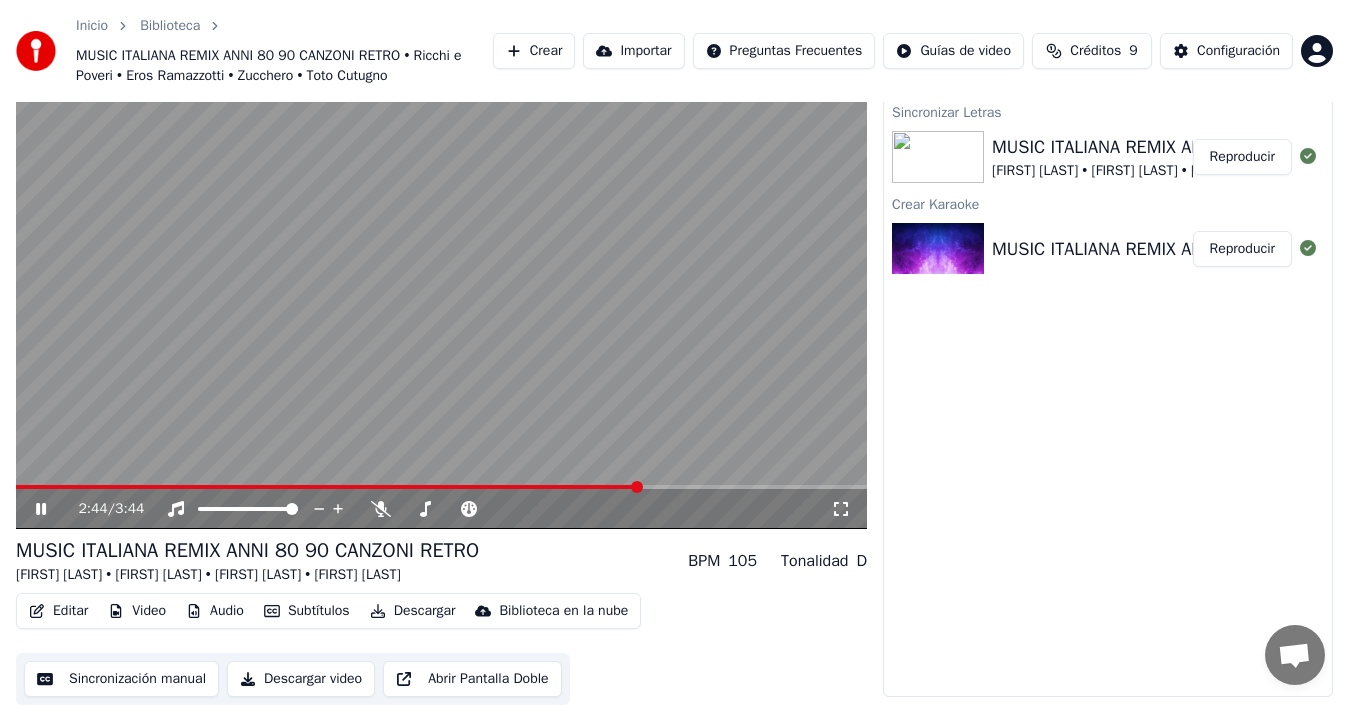 click at bounding box center (441, 289) 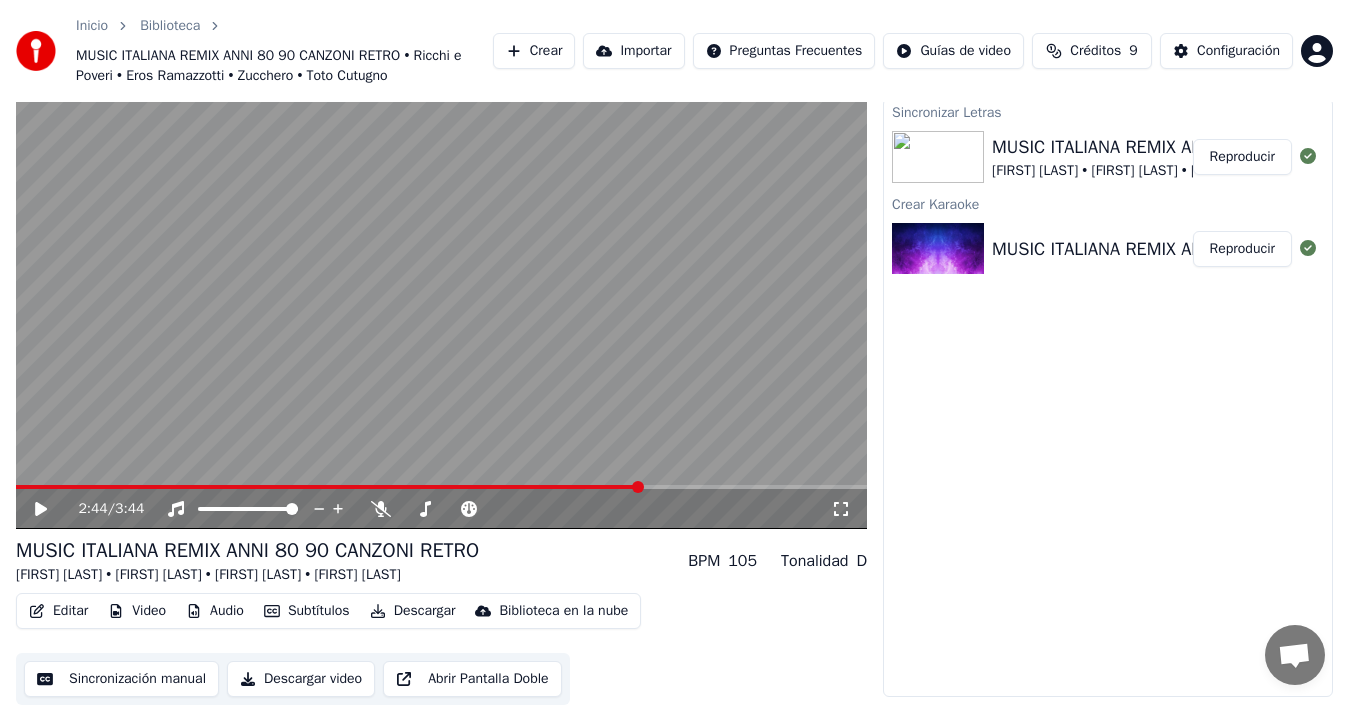 click at bounding box center [441, 289] 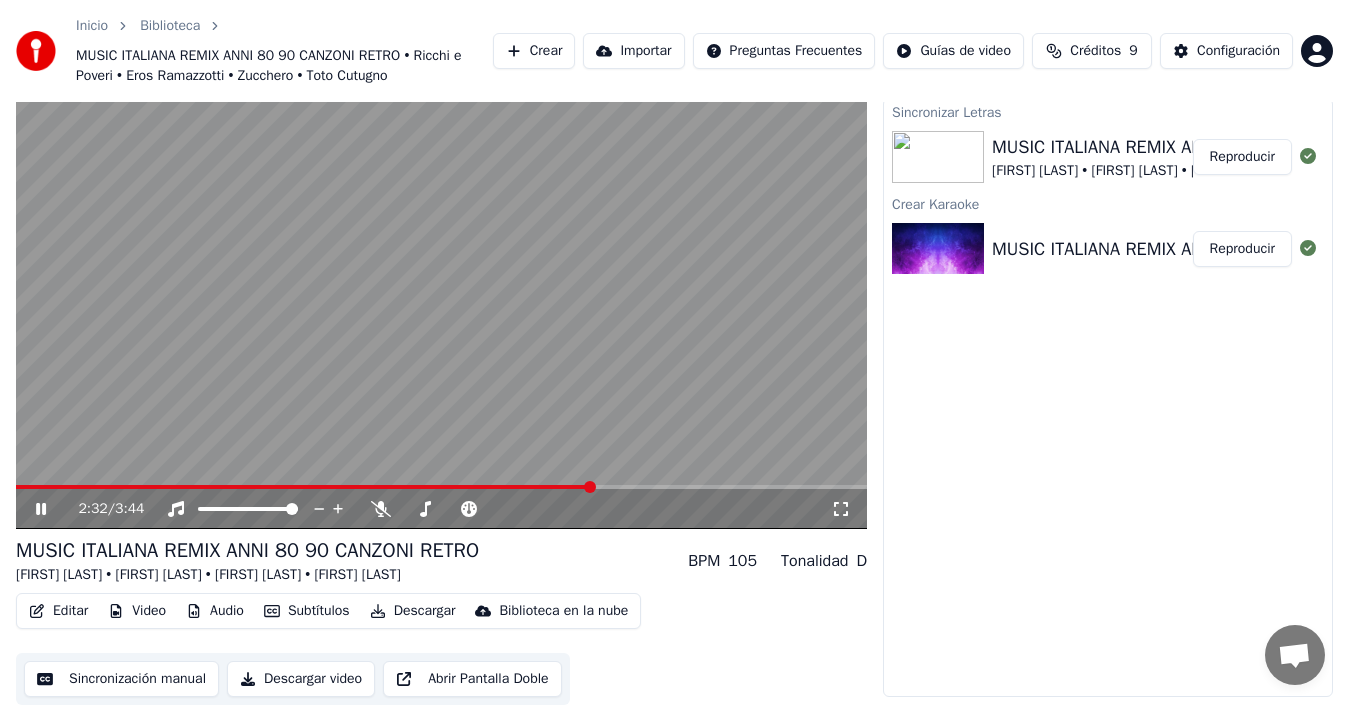 click at bounding box center (304, 487) 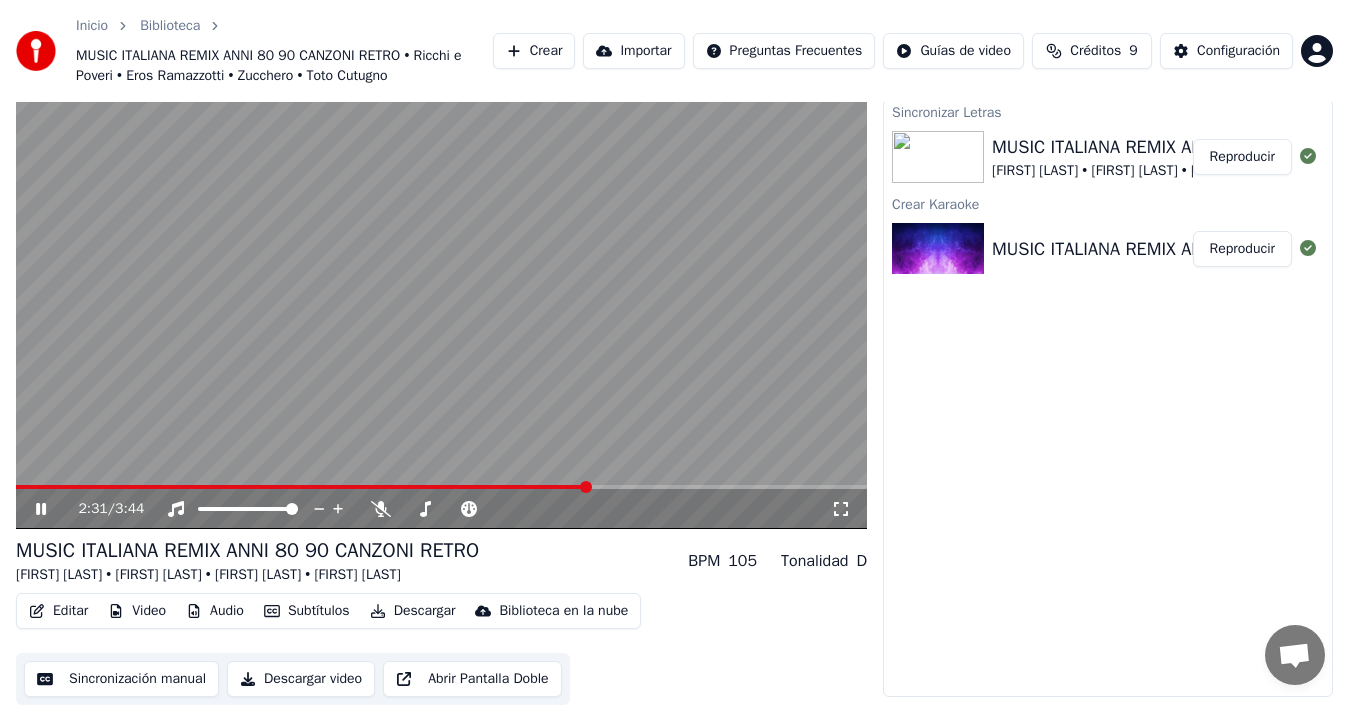 click at bounding box center [302, 487] 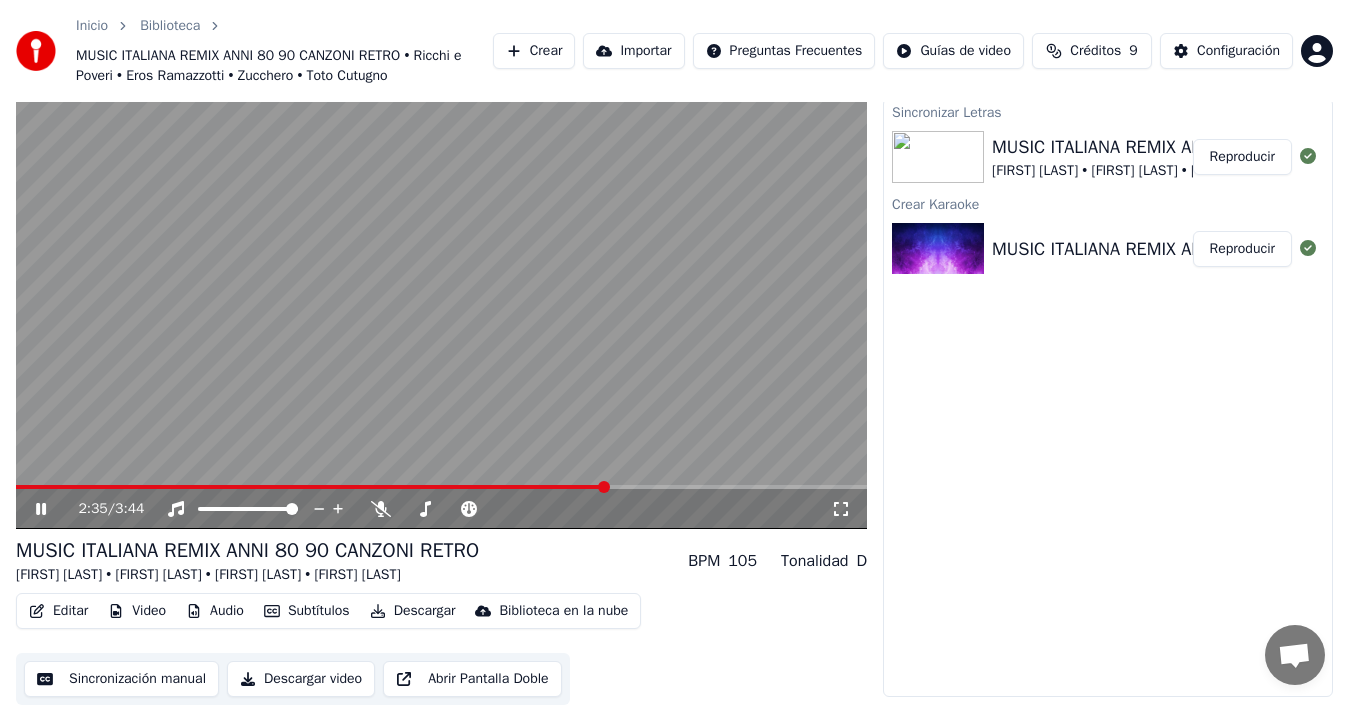 click 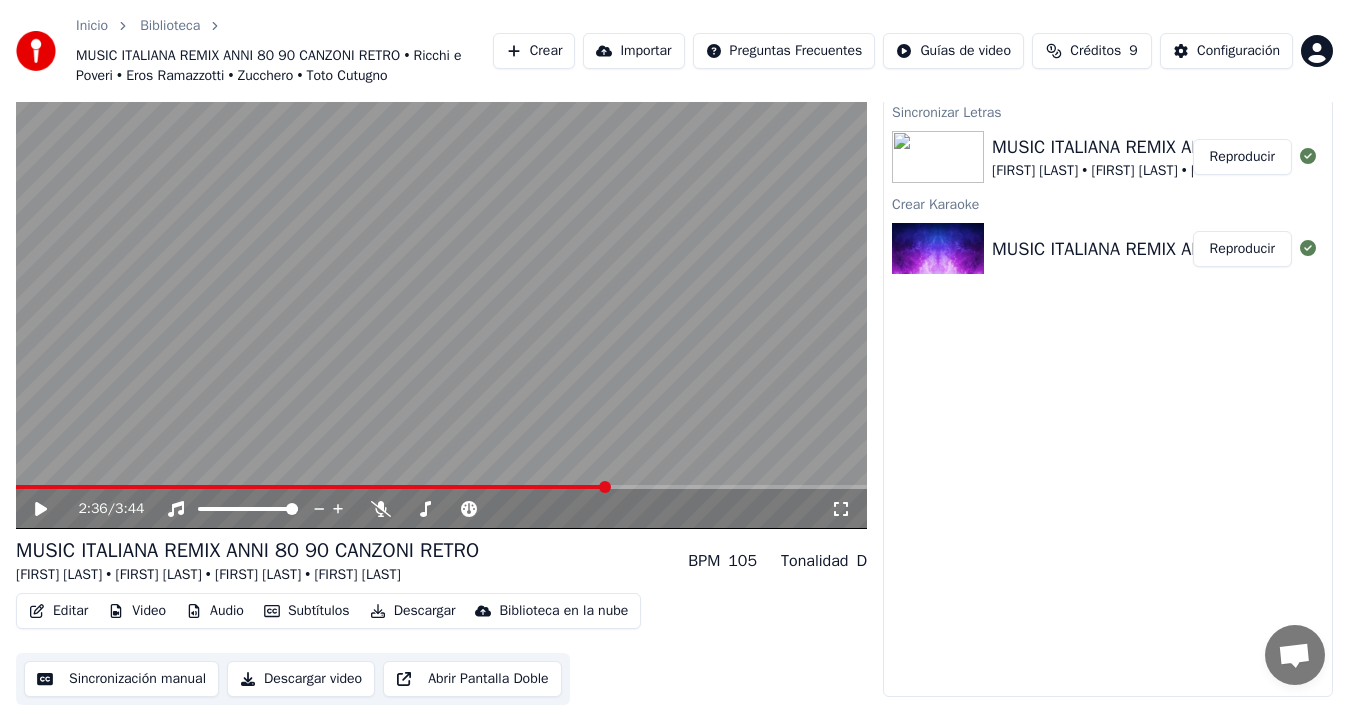 click 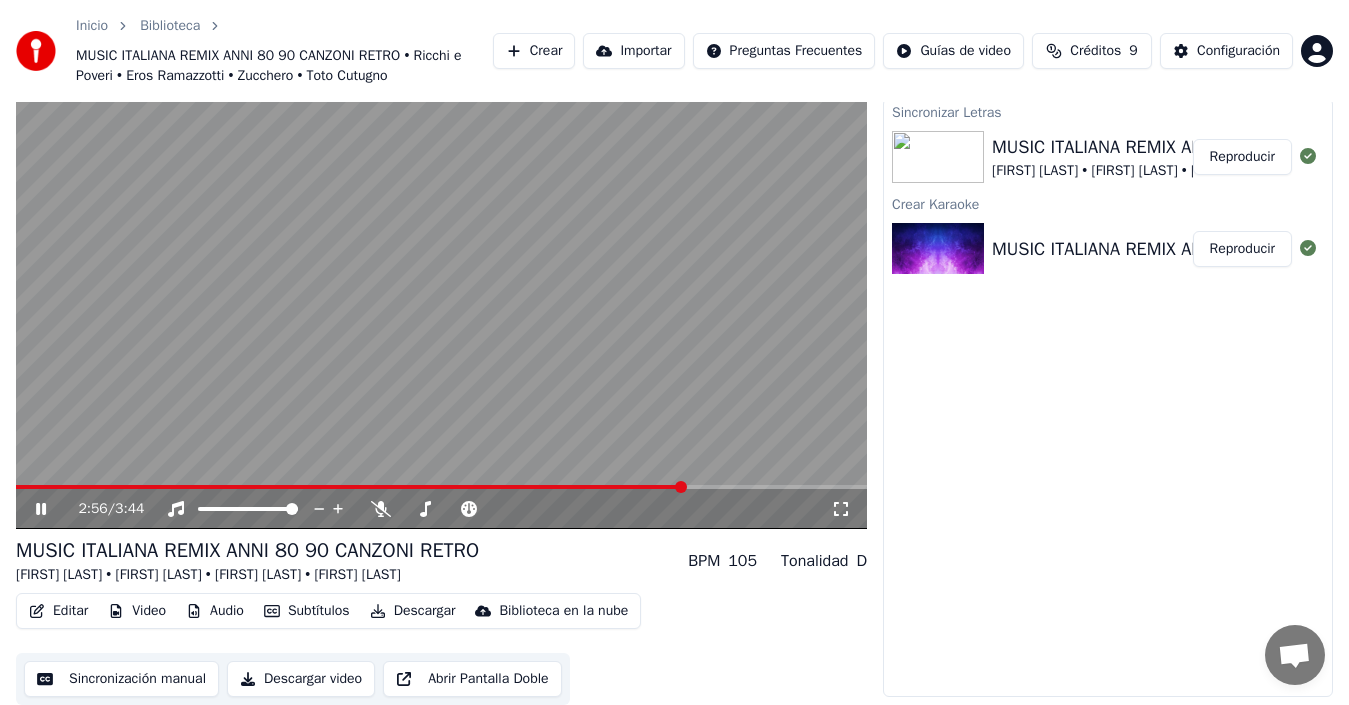 click on "[FIRST] [LAST] • [FIRST] [LAST] • [FIRST] [LAST] • [FIRST] [LAST]" at bounding box center (1200, 171) 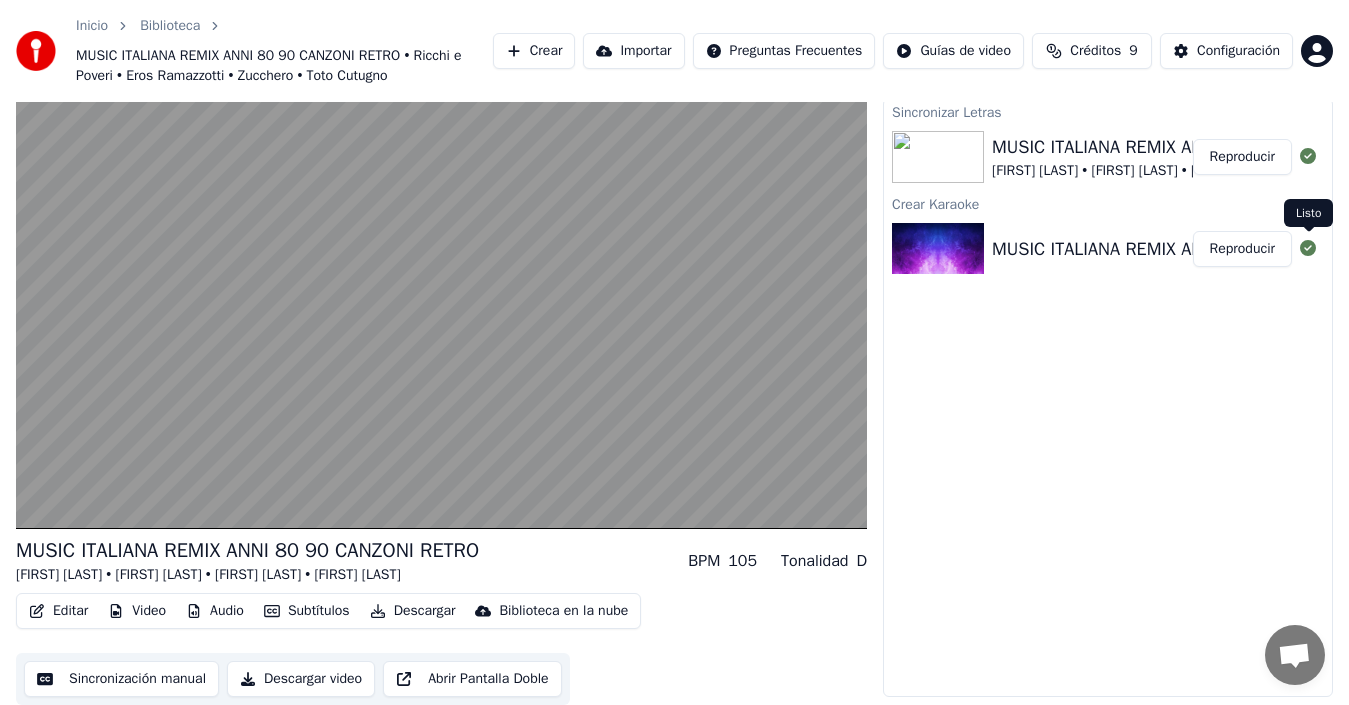 click 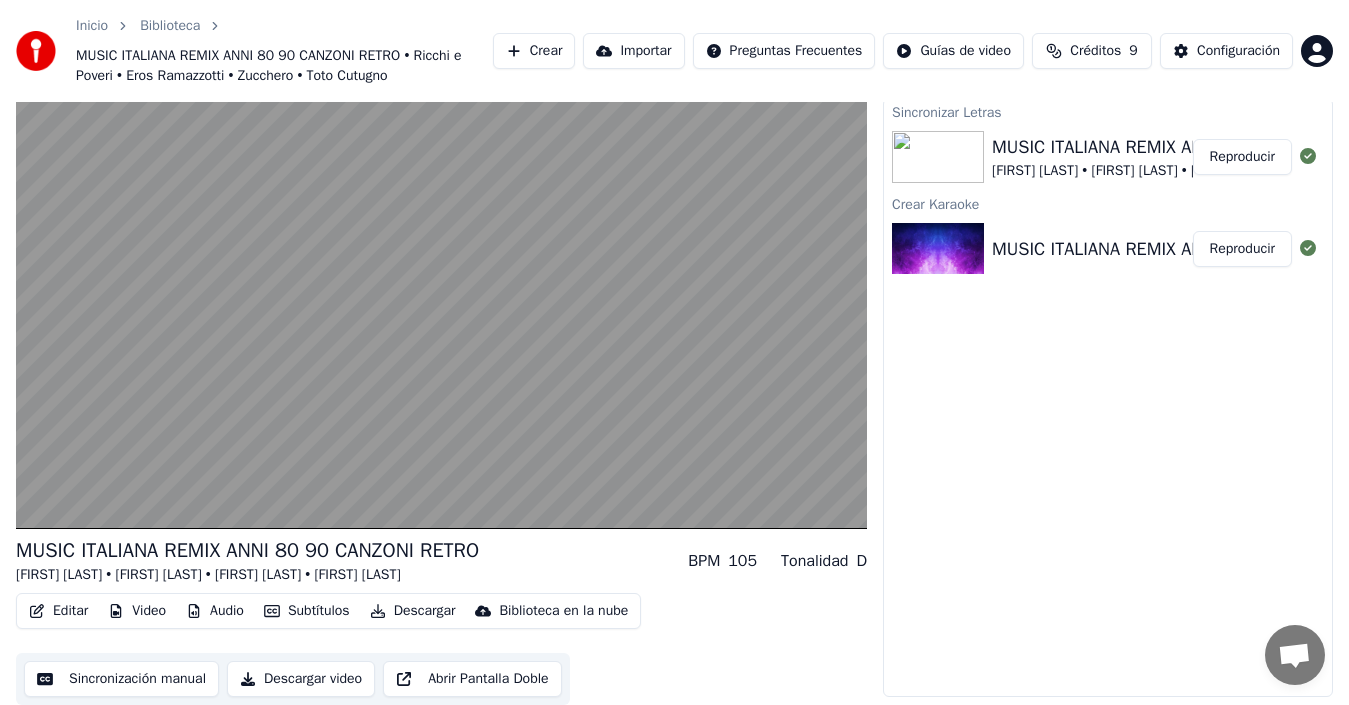 click 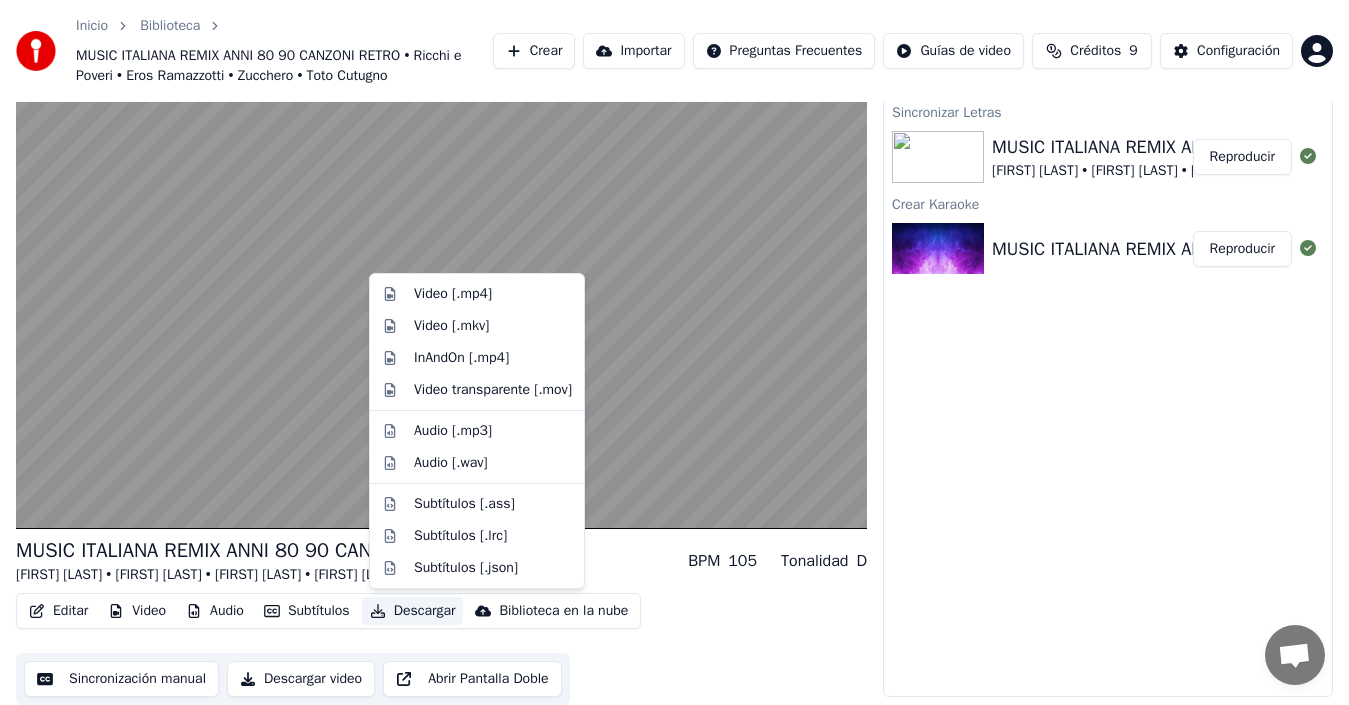 click on "Descargar" at bounding box center (413, 611) 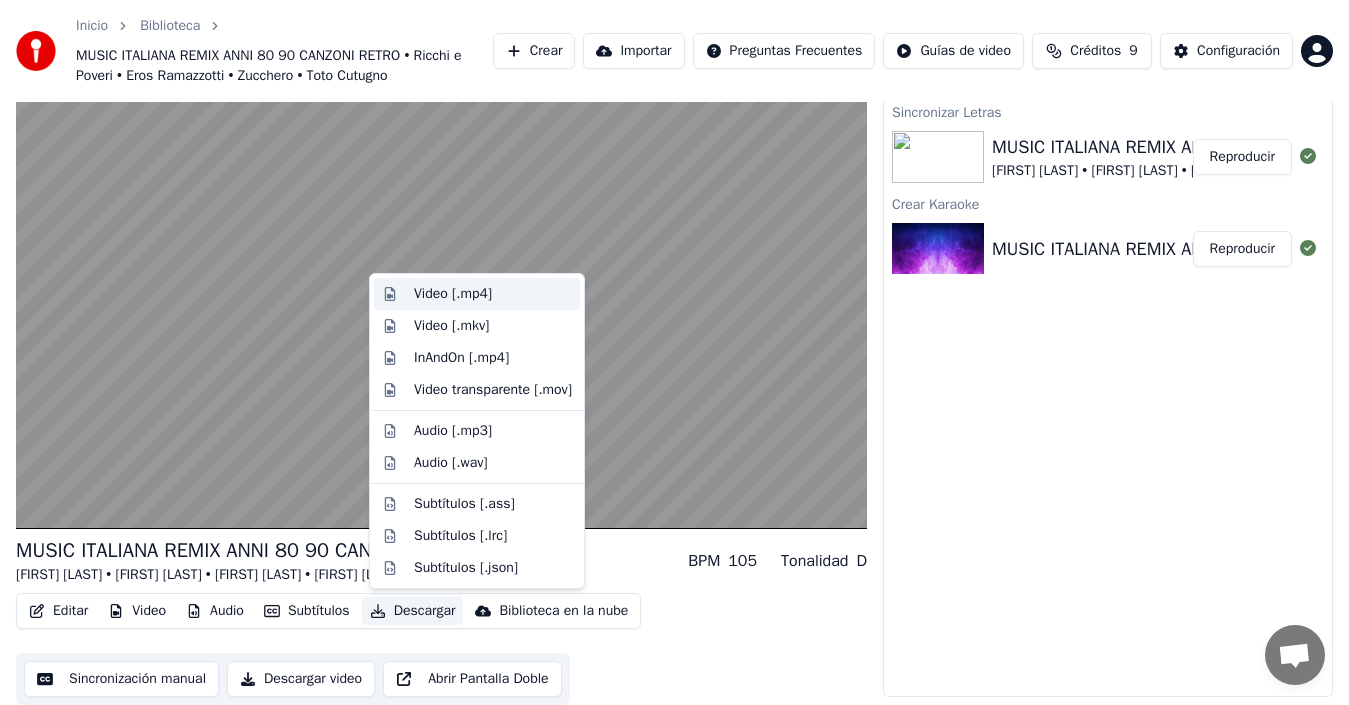 click on "Video [.mp4]" at bounding box center (453, 294) 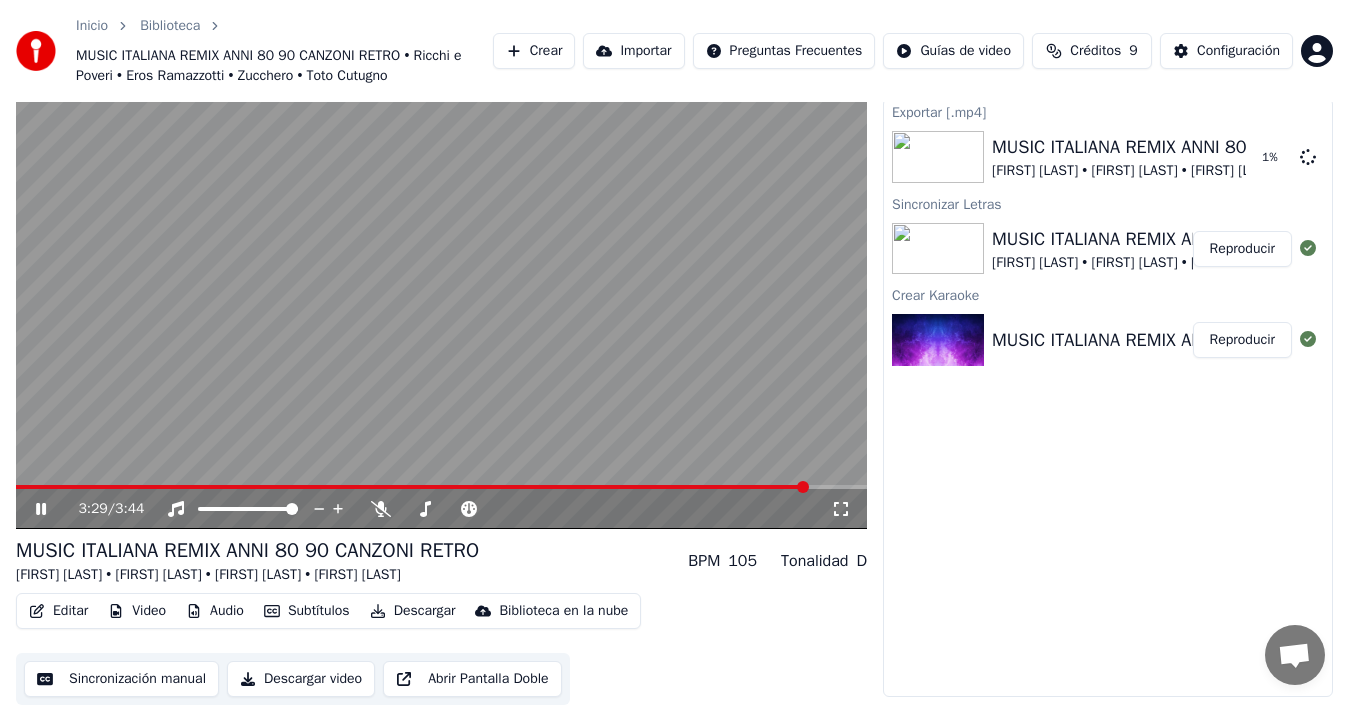 click 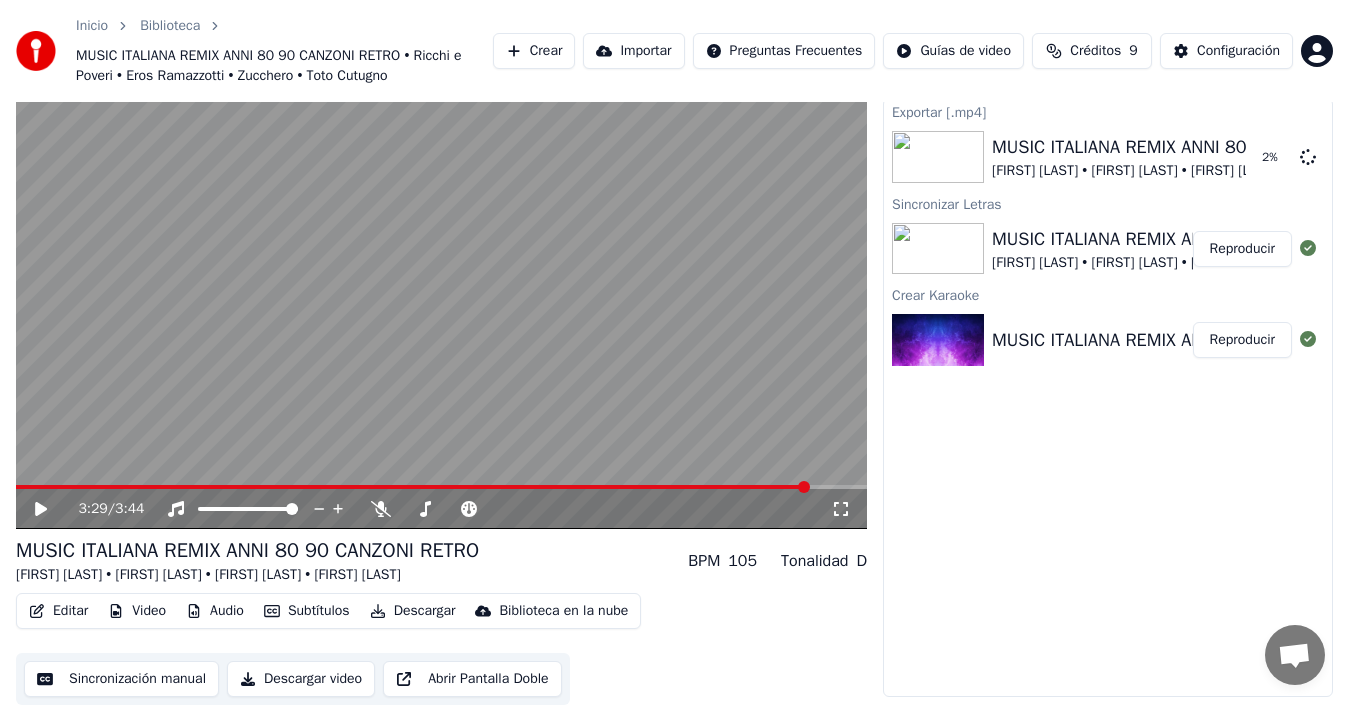 click 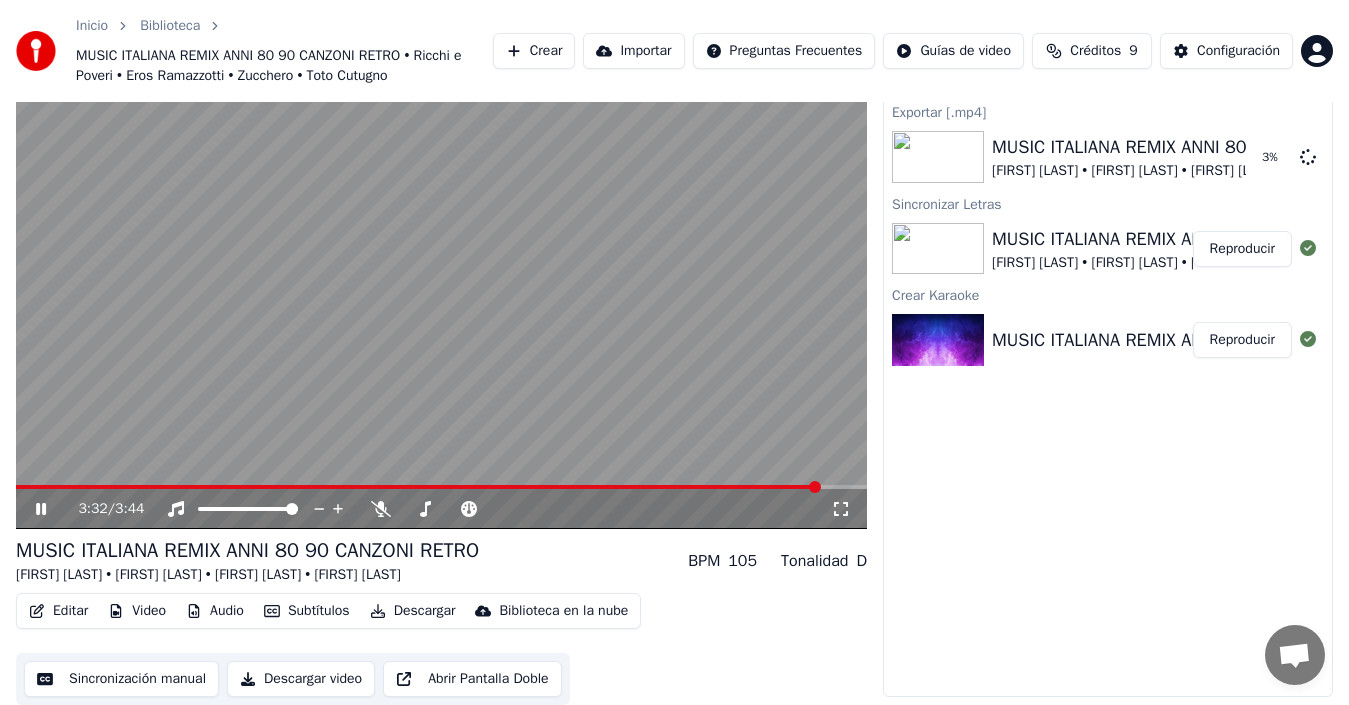 click at bounding box center (418, 487) 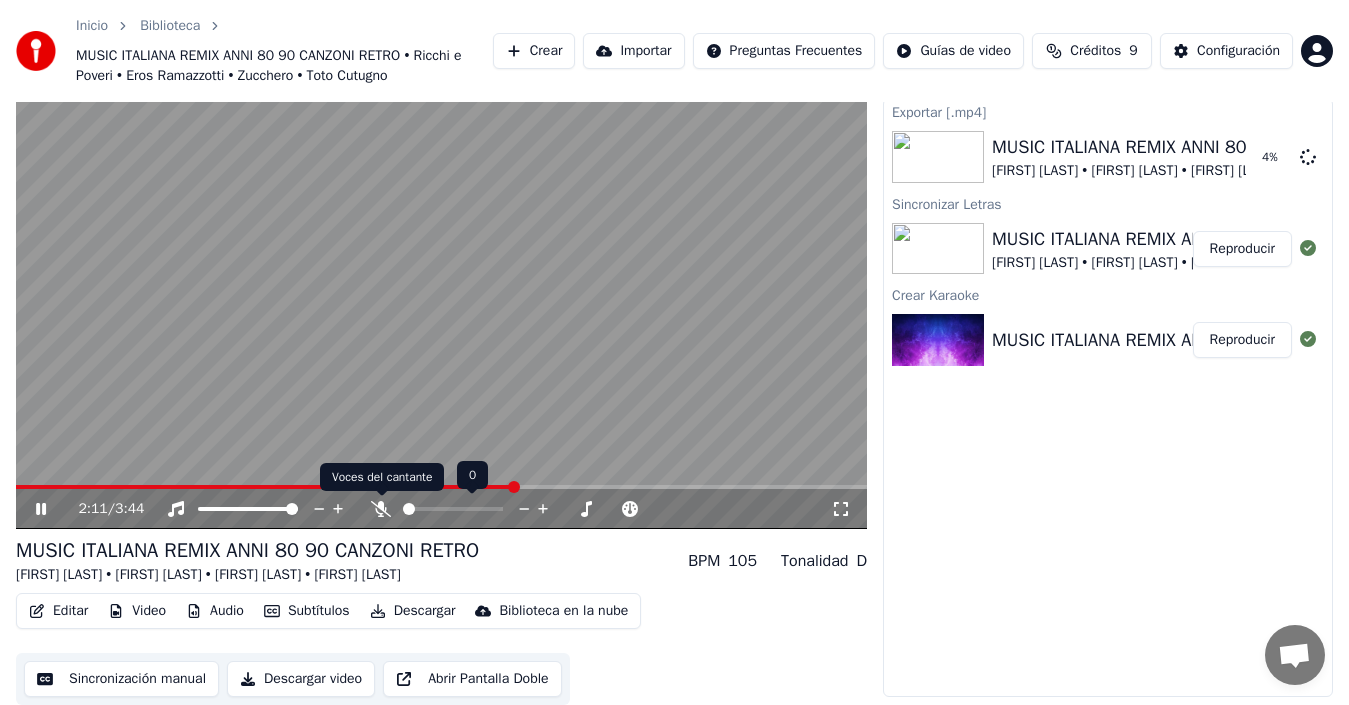 click 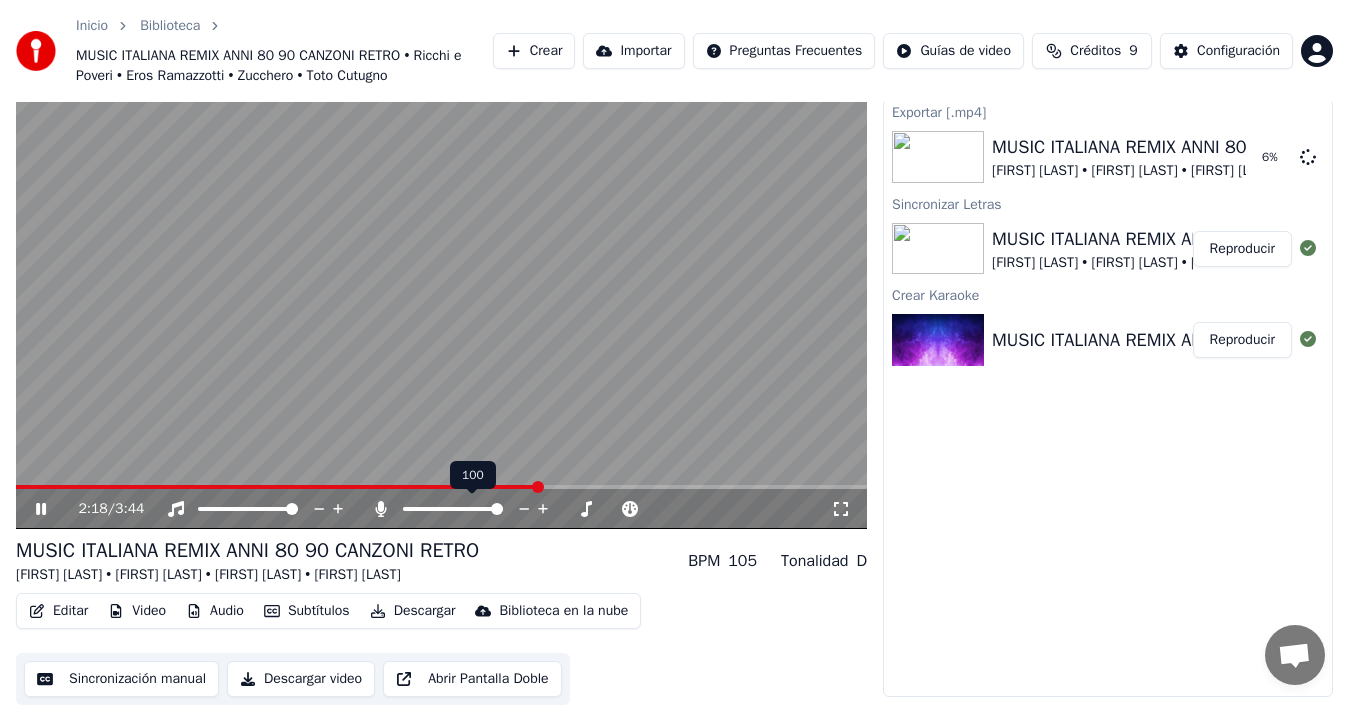 click 